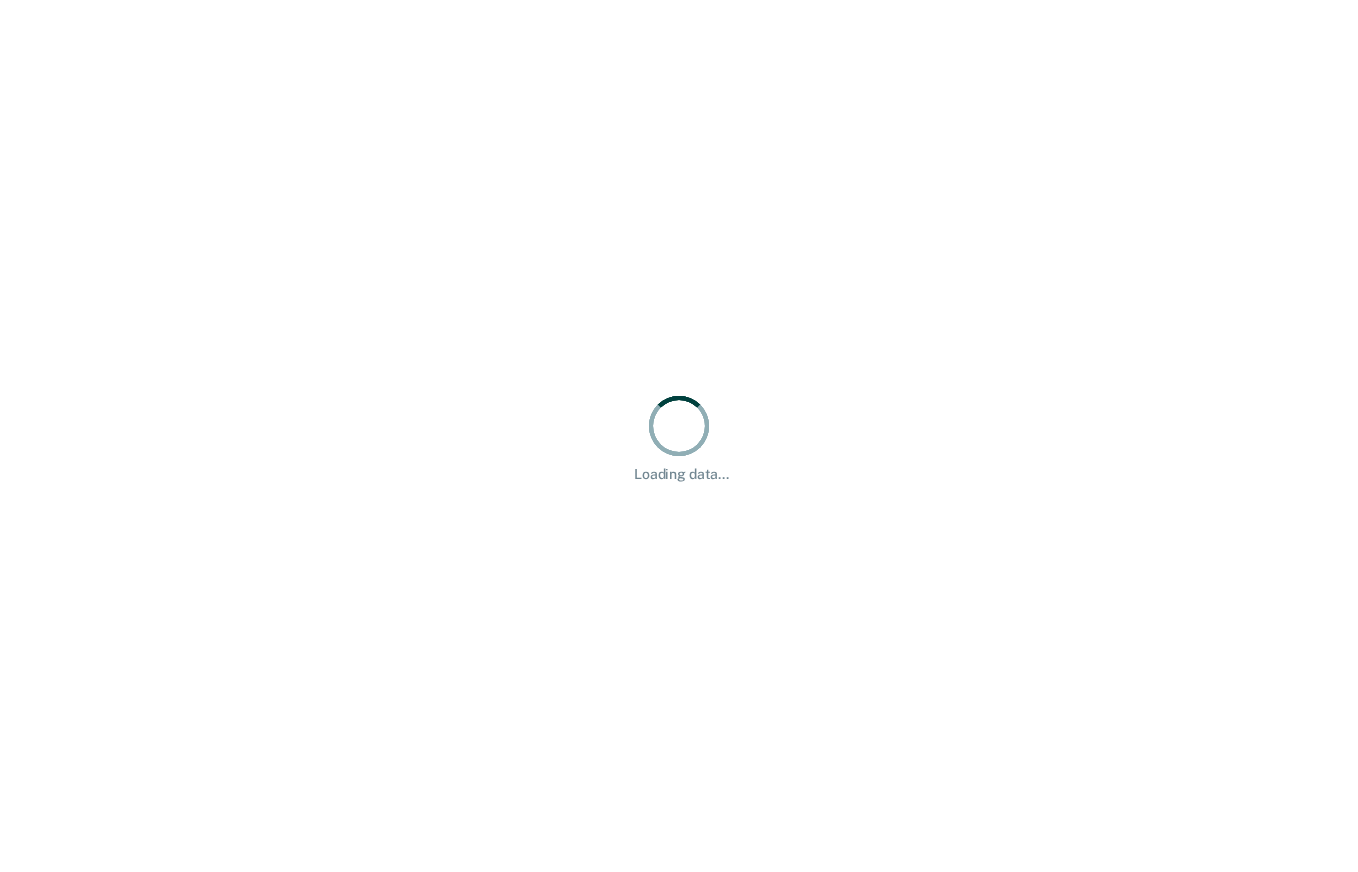 scroll, scrollTop: 0, scrollLeft: 0, axis: both 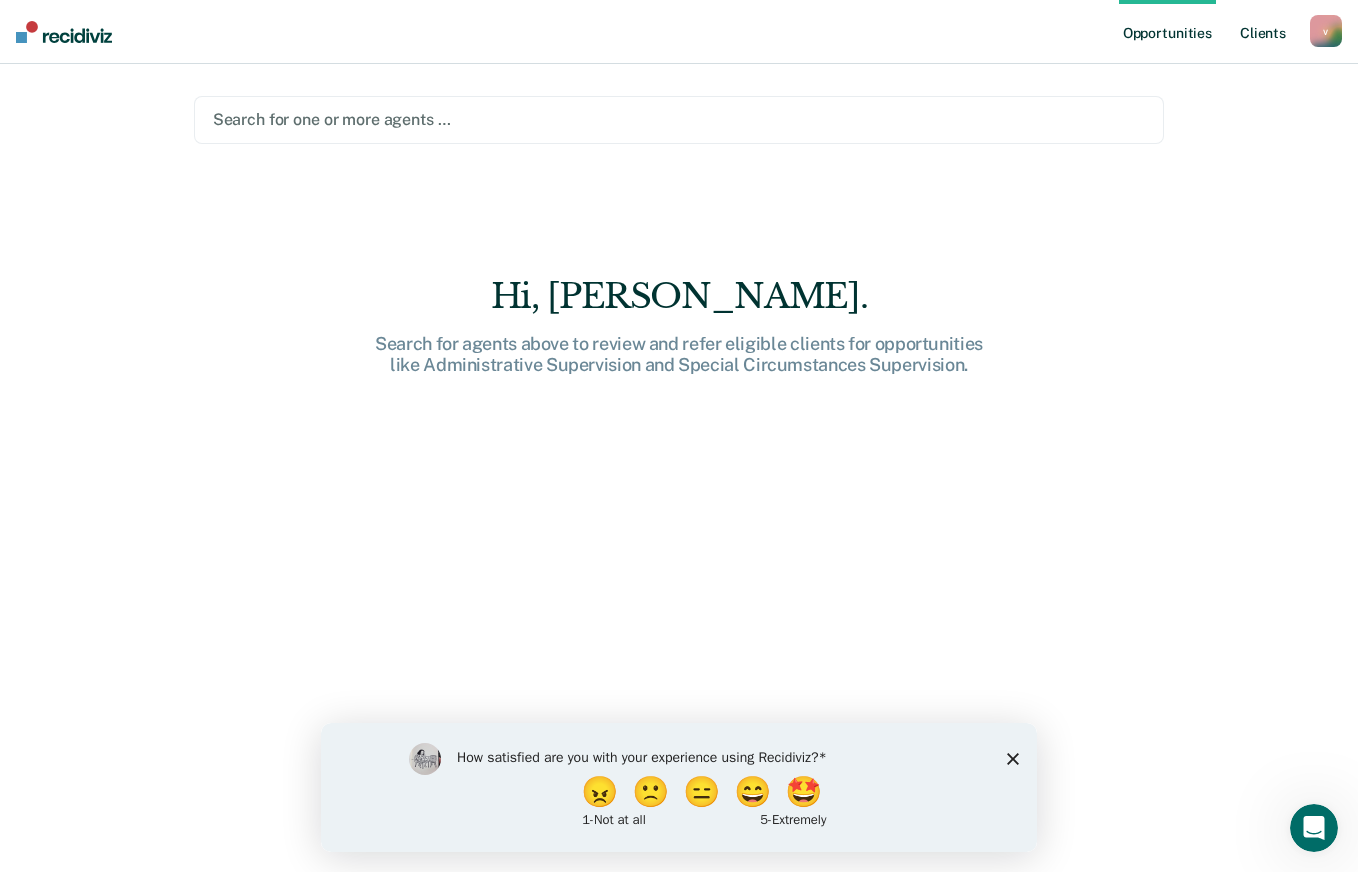 click on "Client s" at bounding box center [1263, 32] 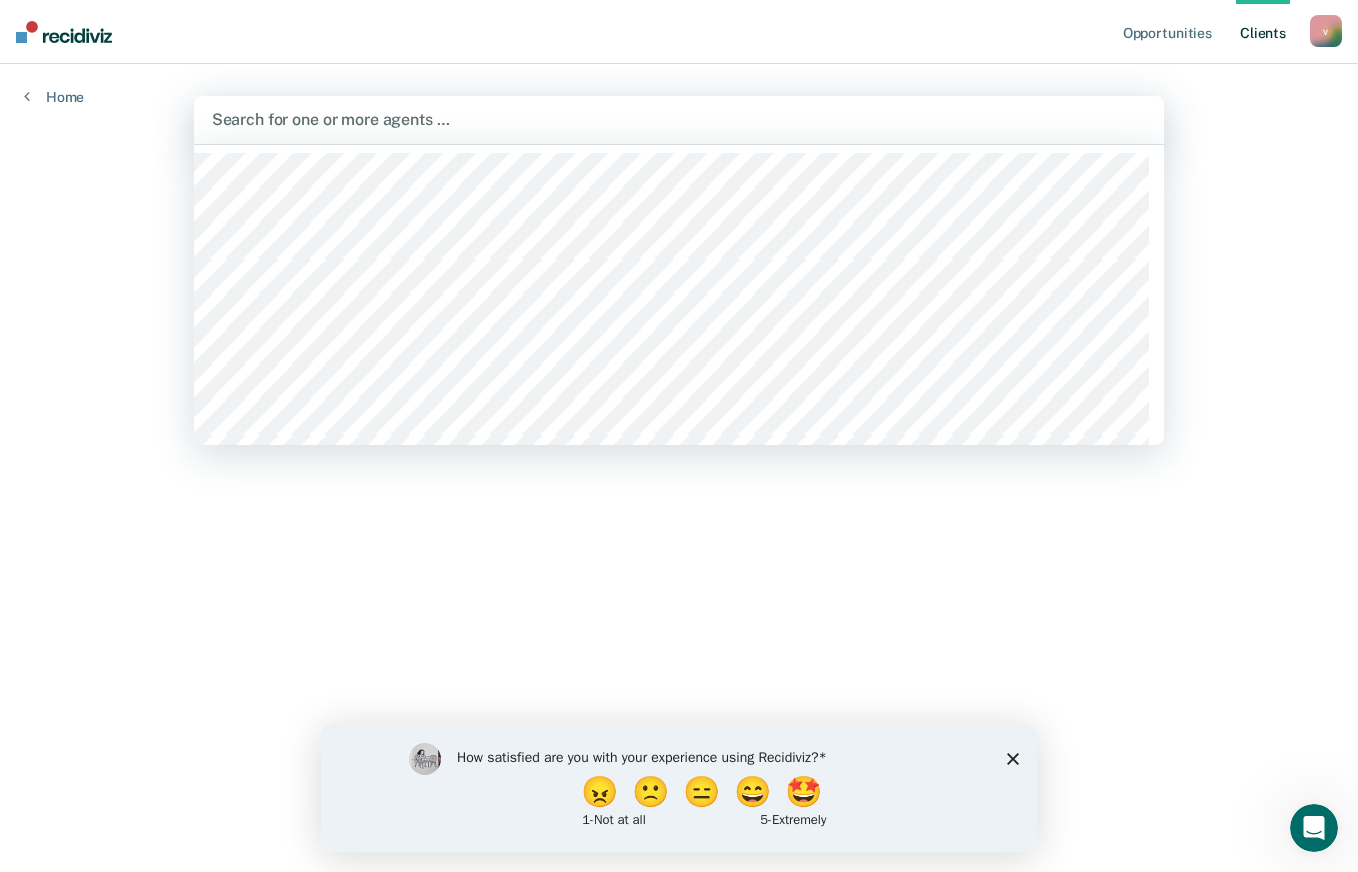 click at bounding box center [679, 119] 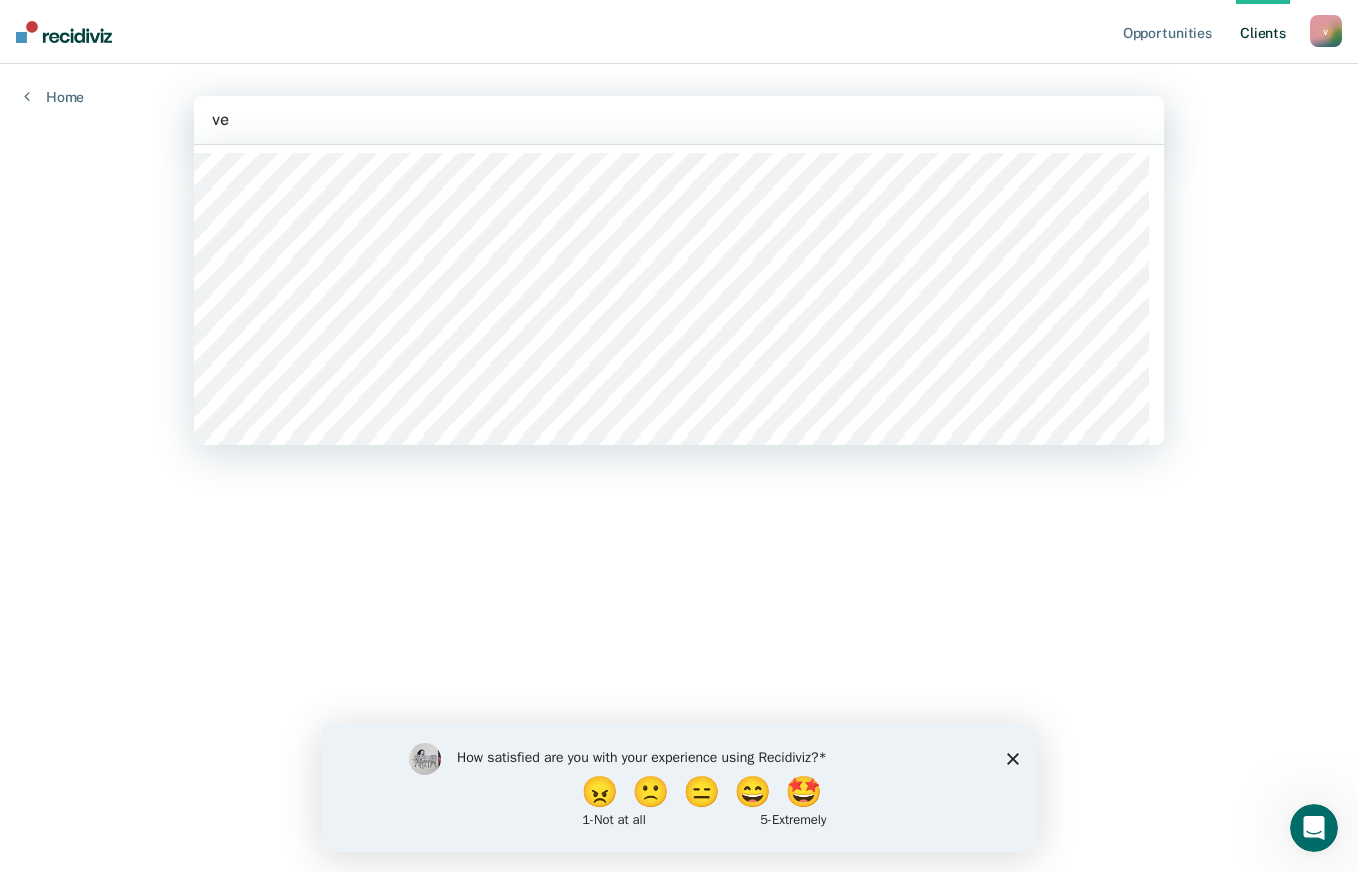 type on "ver" 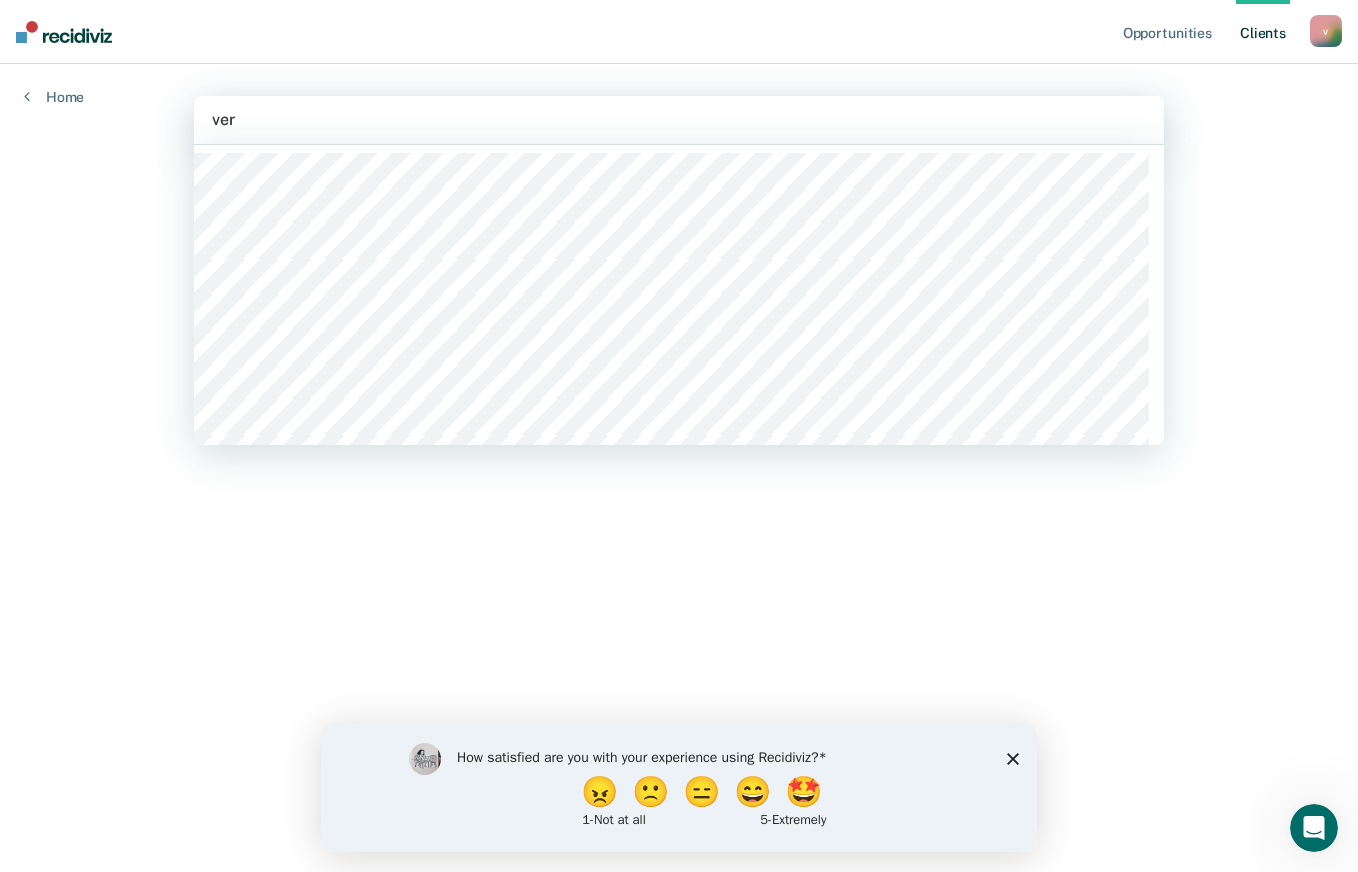 type 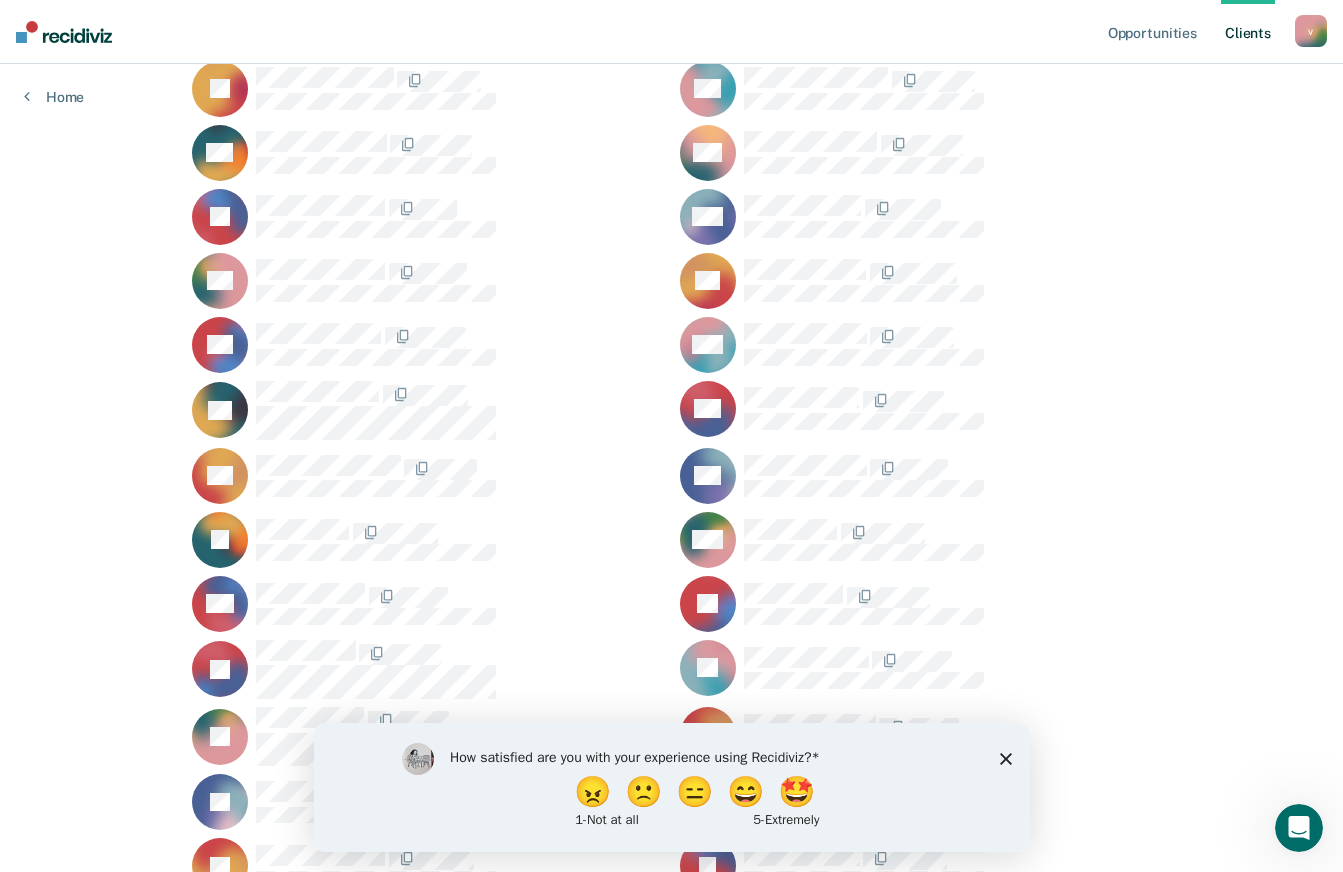 scroll, scrollTop: 244, scrollLeft: 0, axis: vertical 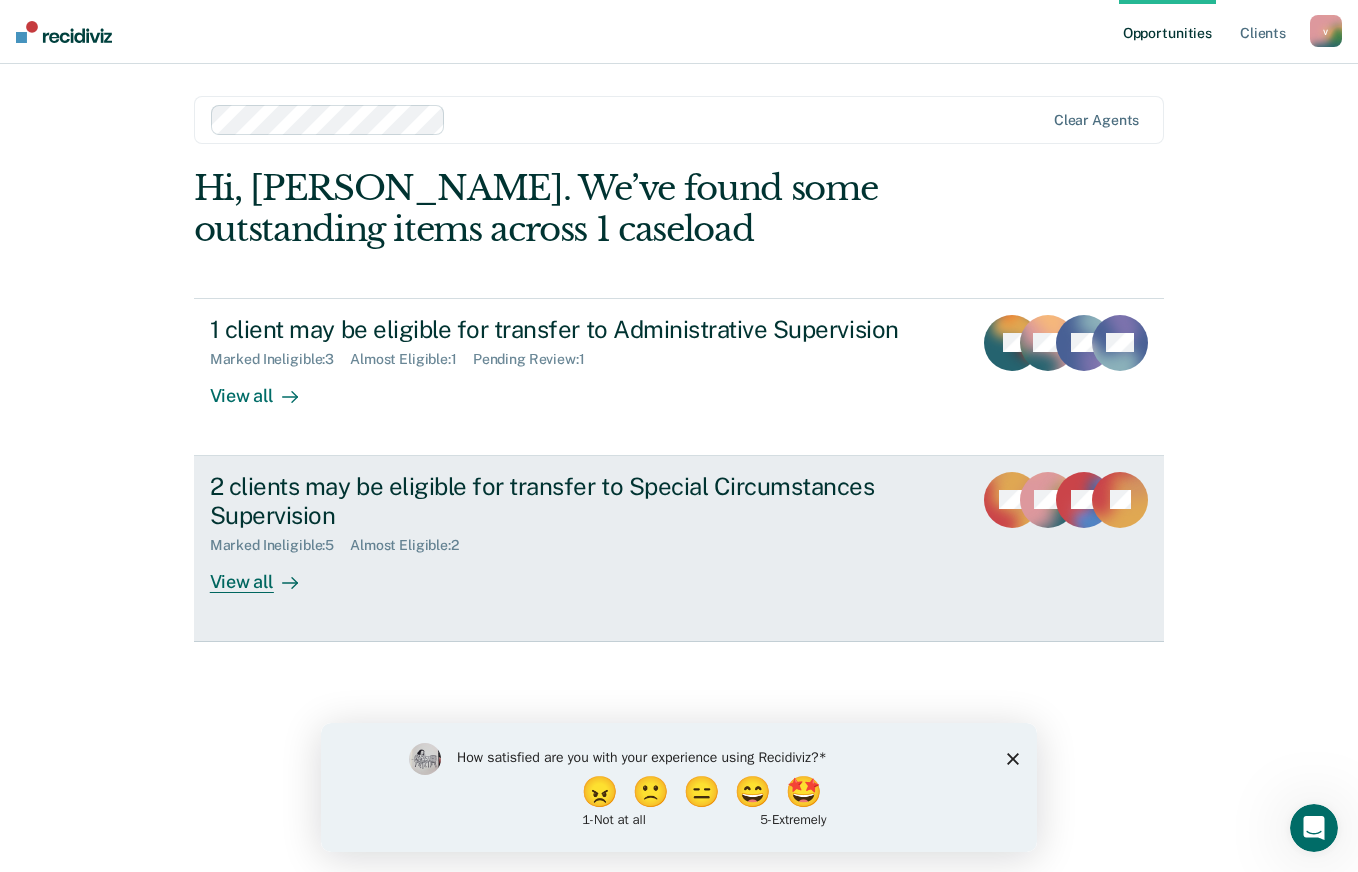 click on "2 clients may be eligible for transfer to Special Circumstances Supervision" at bounding box center (561, 501) 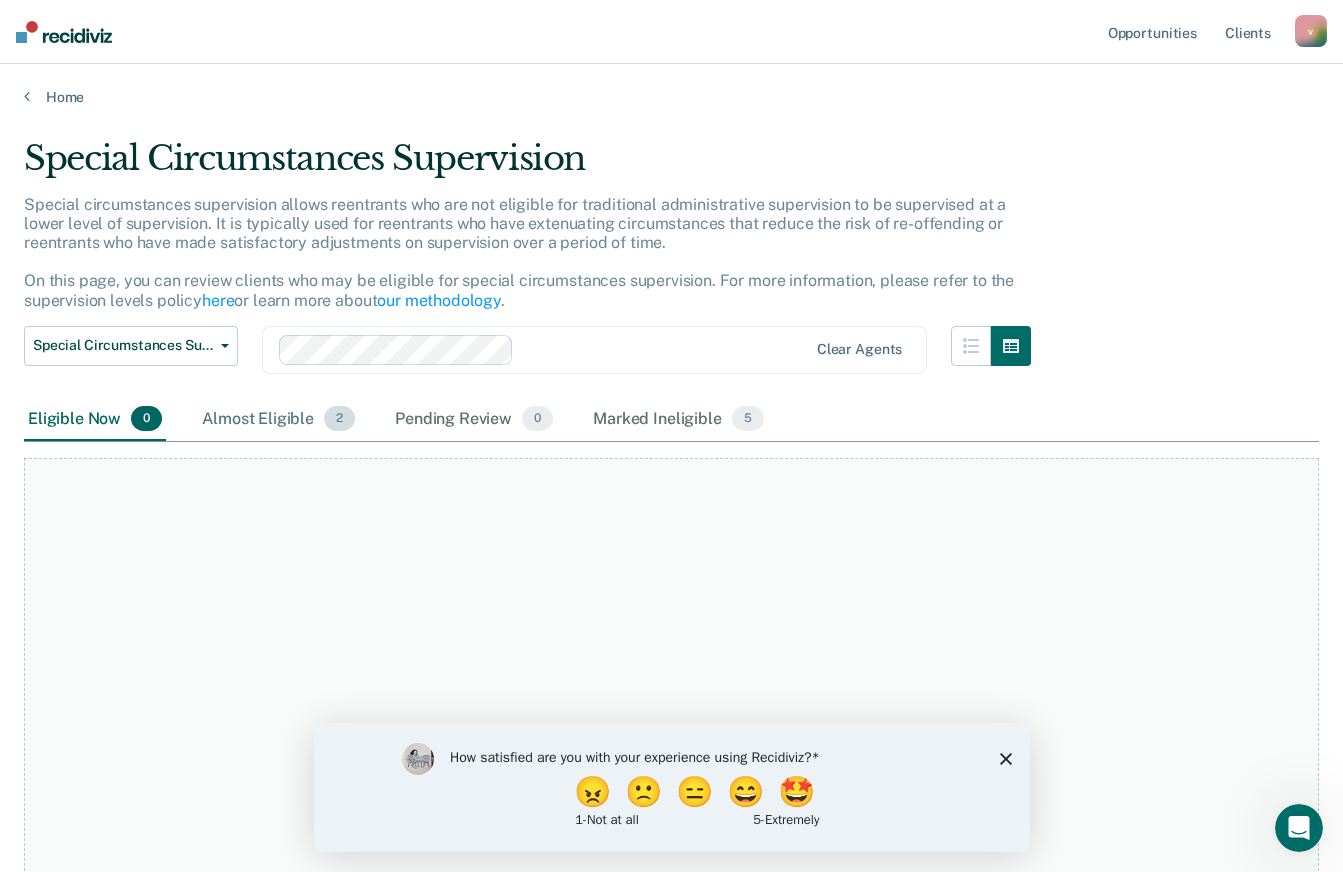 click on "Almost Eligible 2" at bounding box center (278, 420) 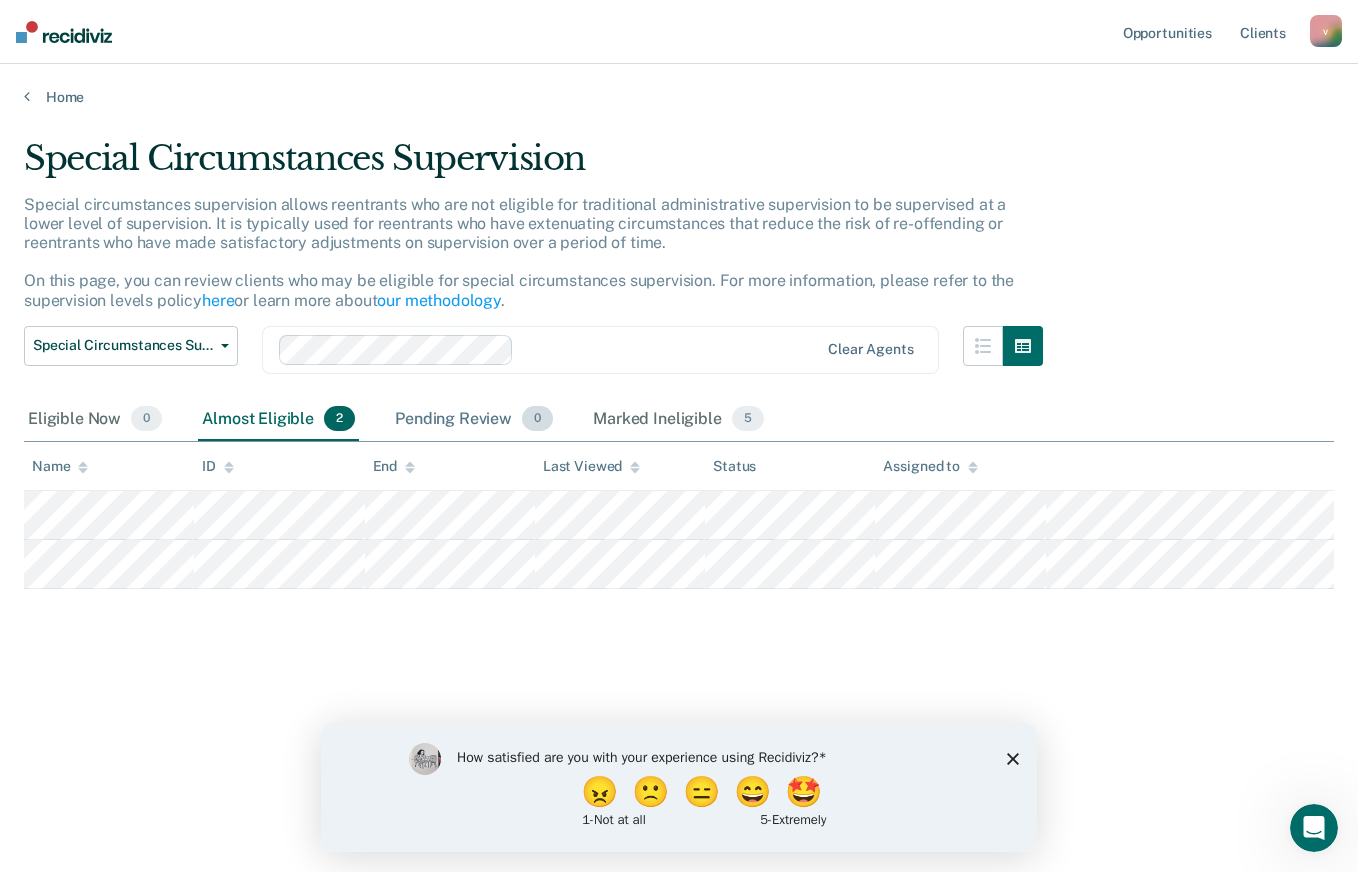 click on "Pending Review 0" at bounding box center (474, 420) 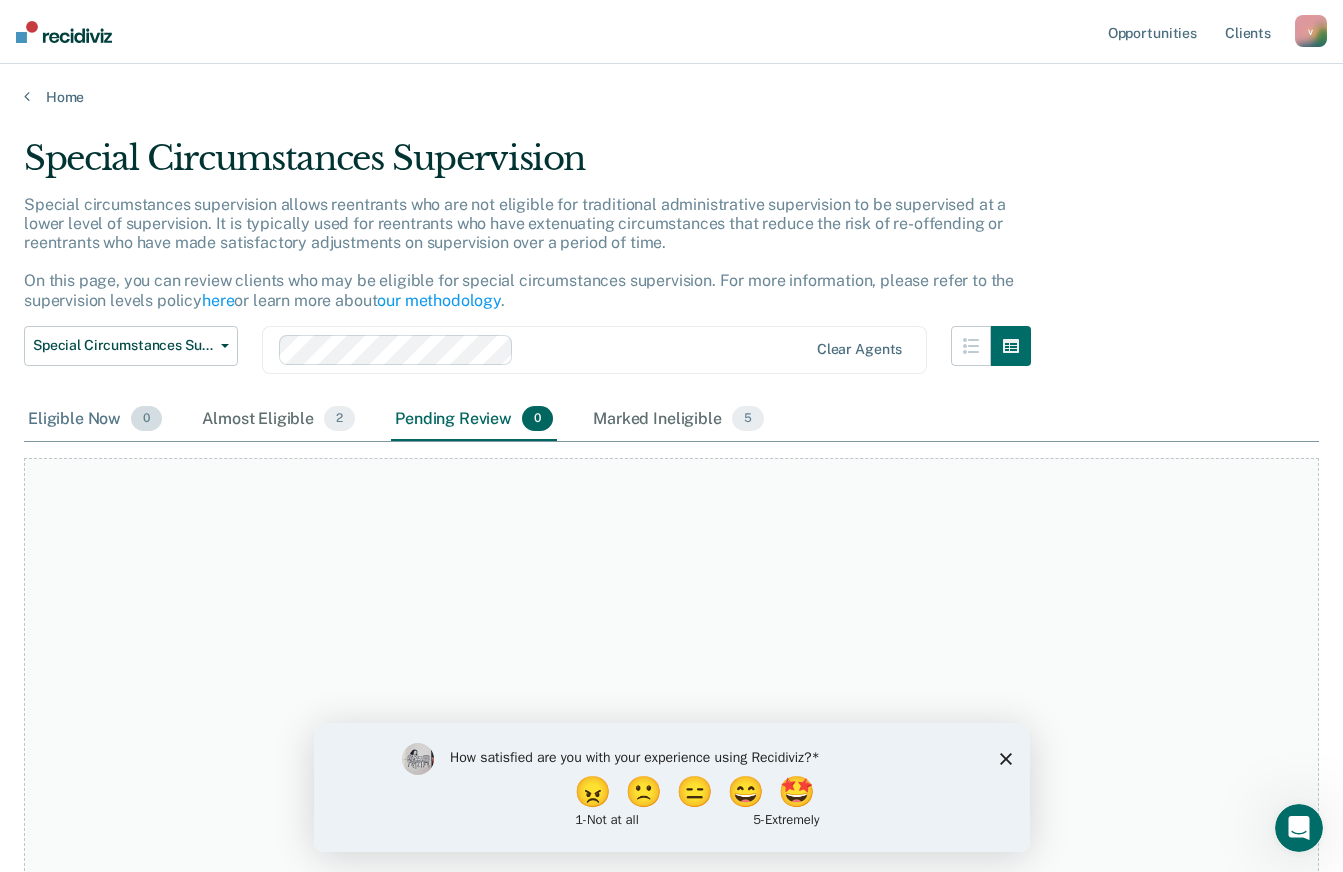 click on "Eligible Now 0" at bounding box center (95, 420) 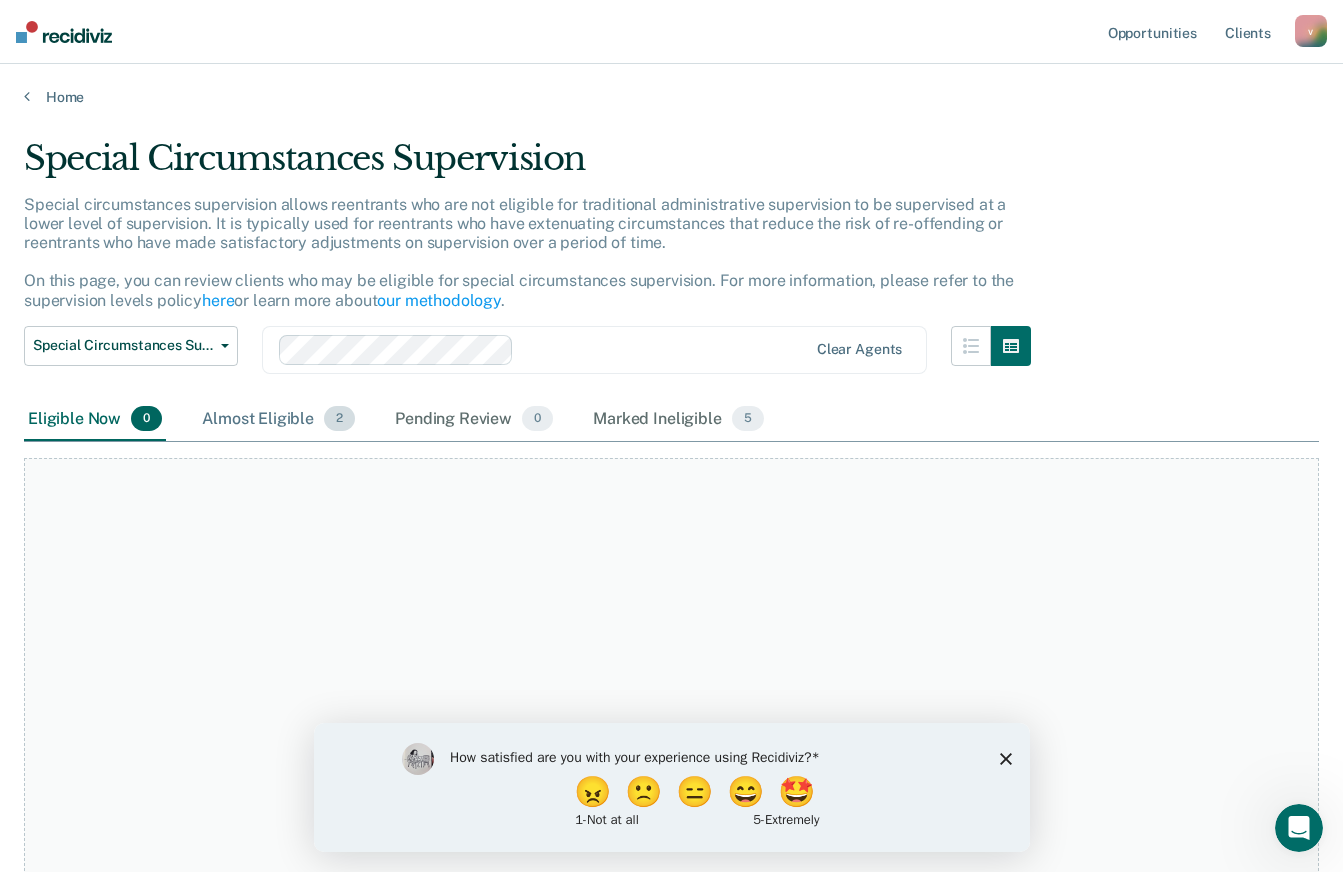 click on "Almost Eligible 2" at bounding box center (278, 420) 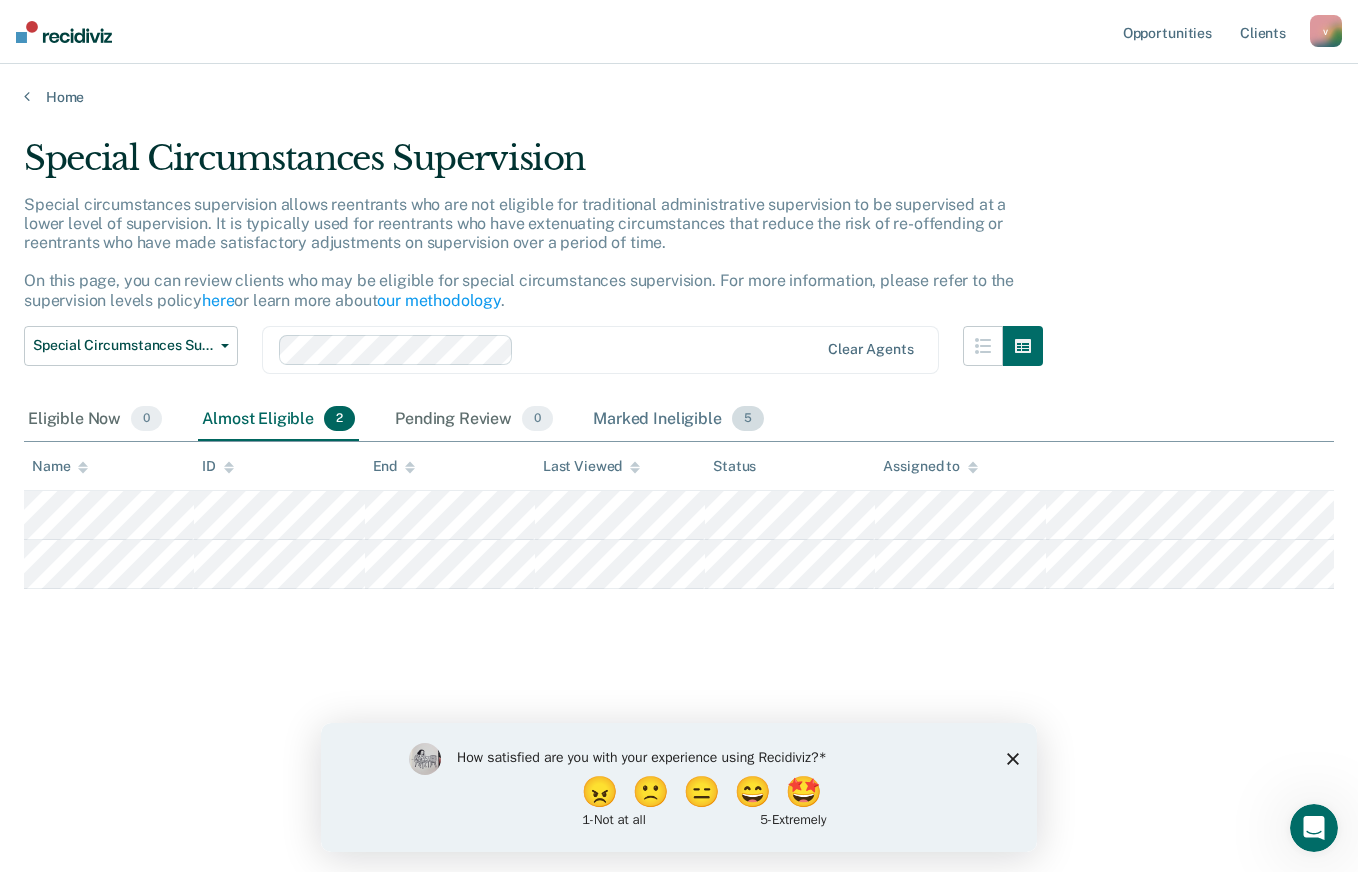 click on "Marked Ineligible 5" at bounding box center (678, 420) 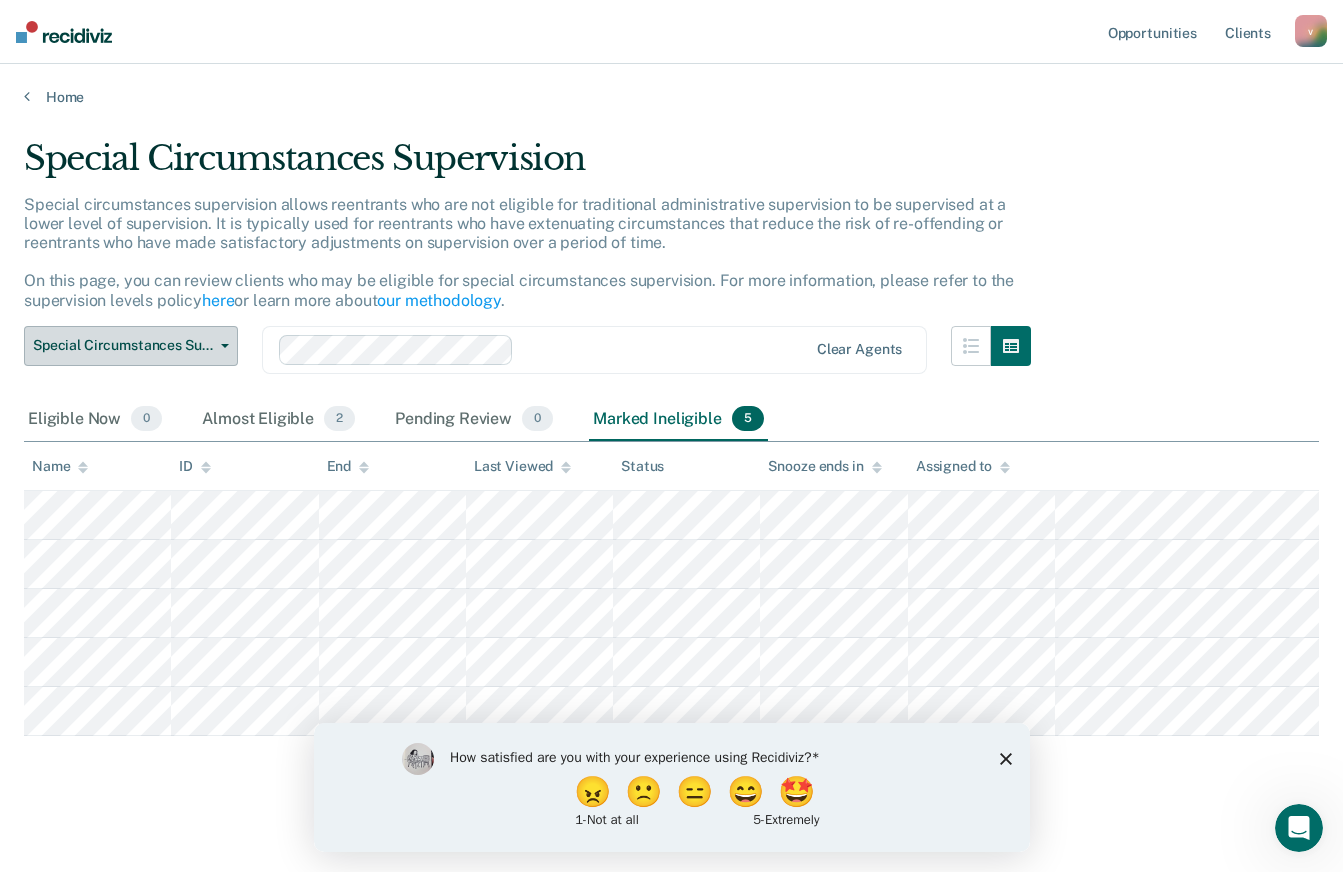 click on "Special Circumstances Supervision" at bounding box center (123, 345) 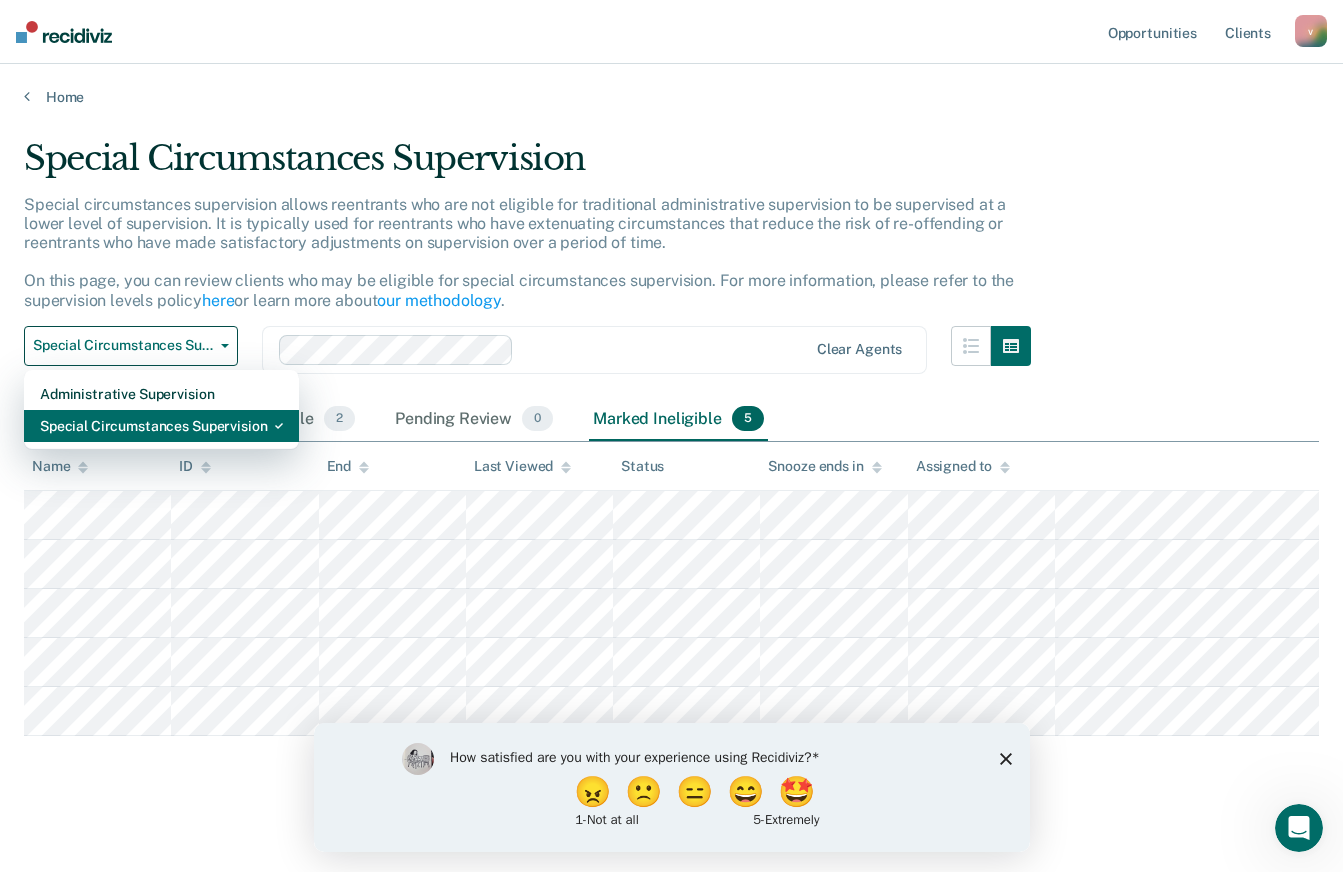 click on "Special Circumstances Supervision" at bounding box center (161, 426) 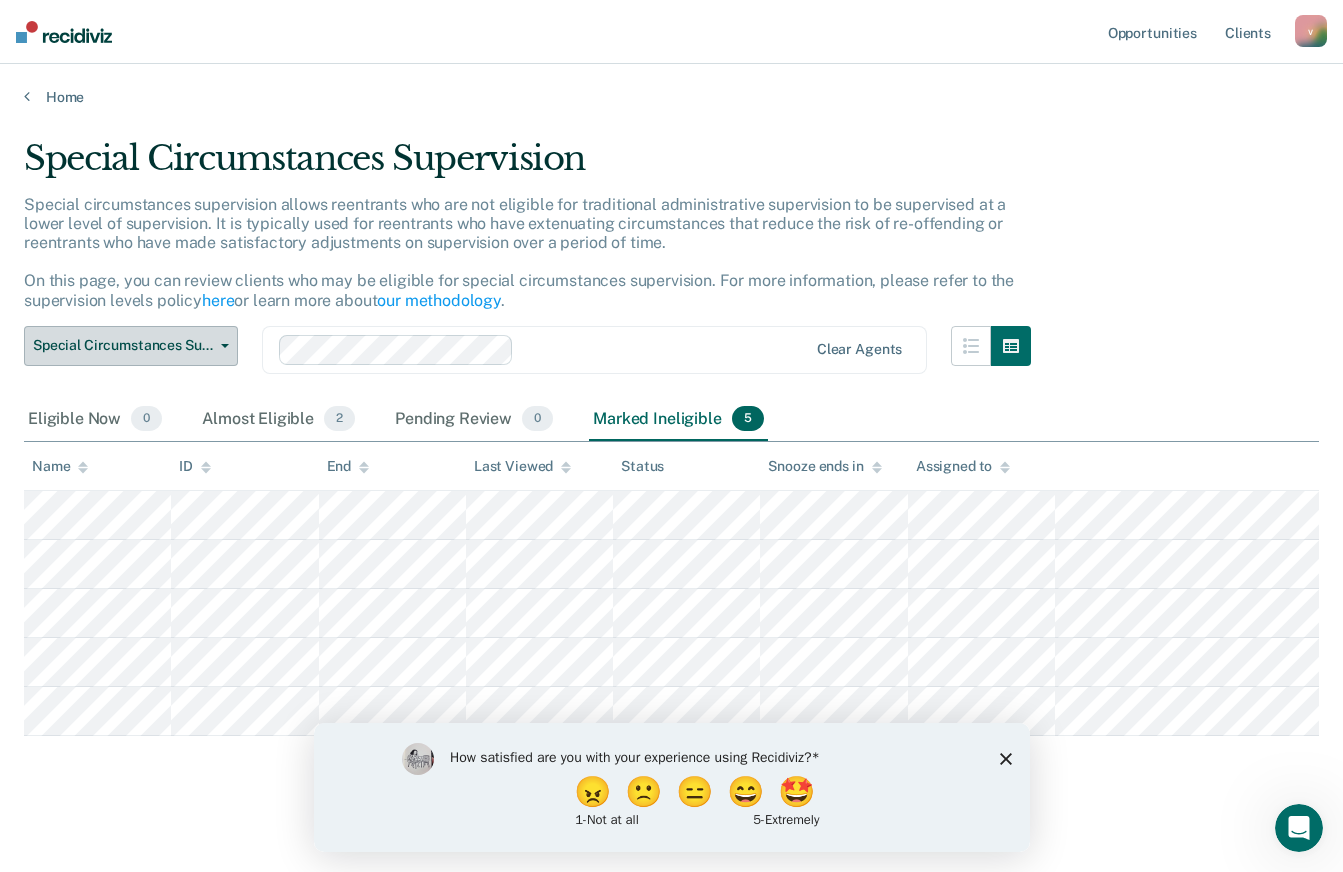 scroll, scrollTop: 29, scrollLeft: 0, axis: vertical 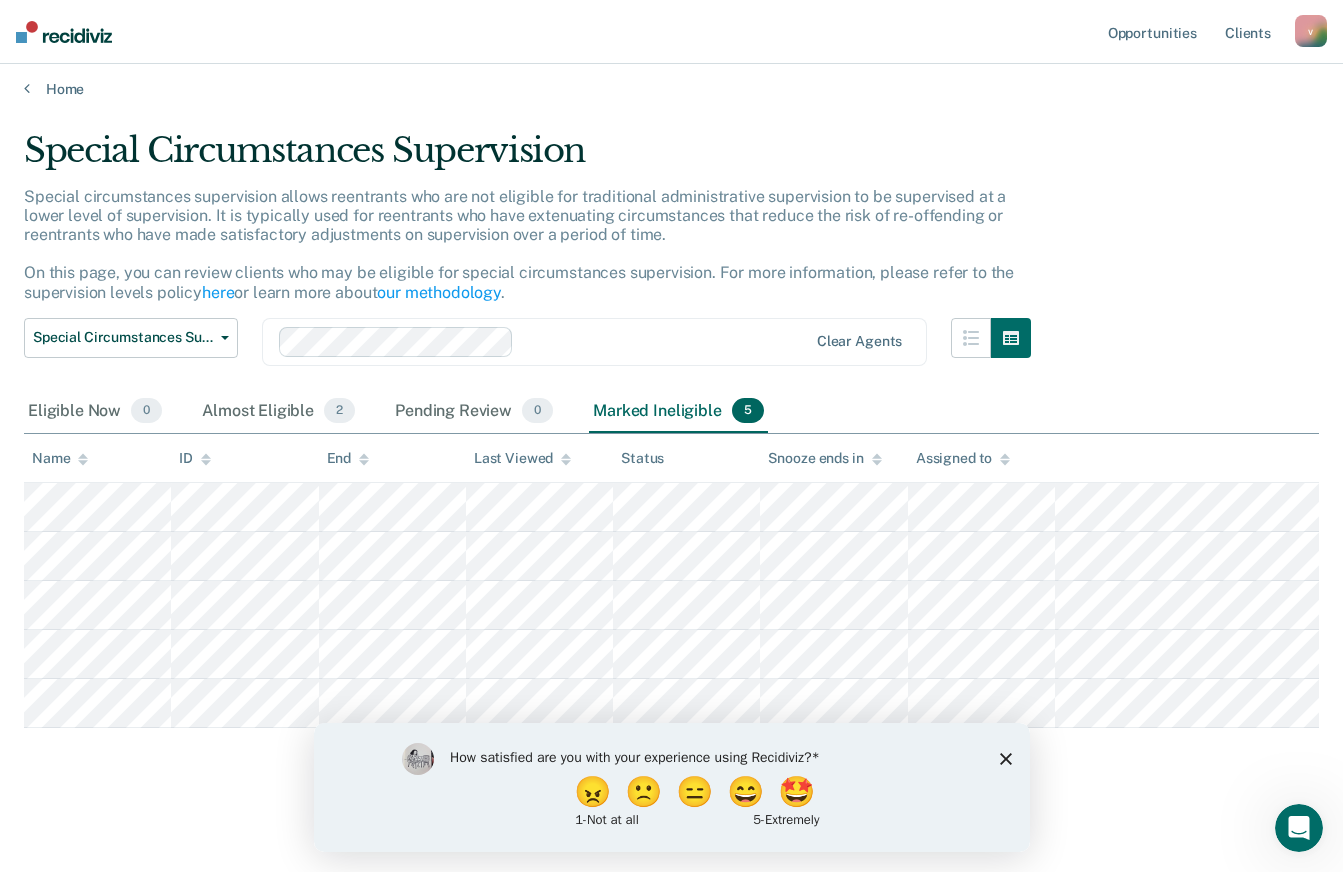 click 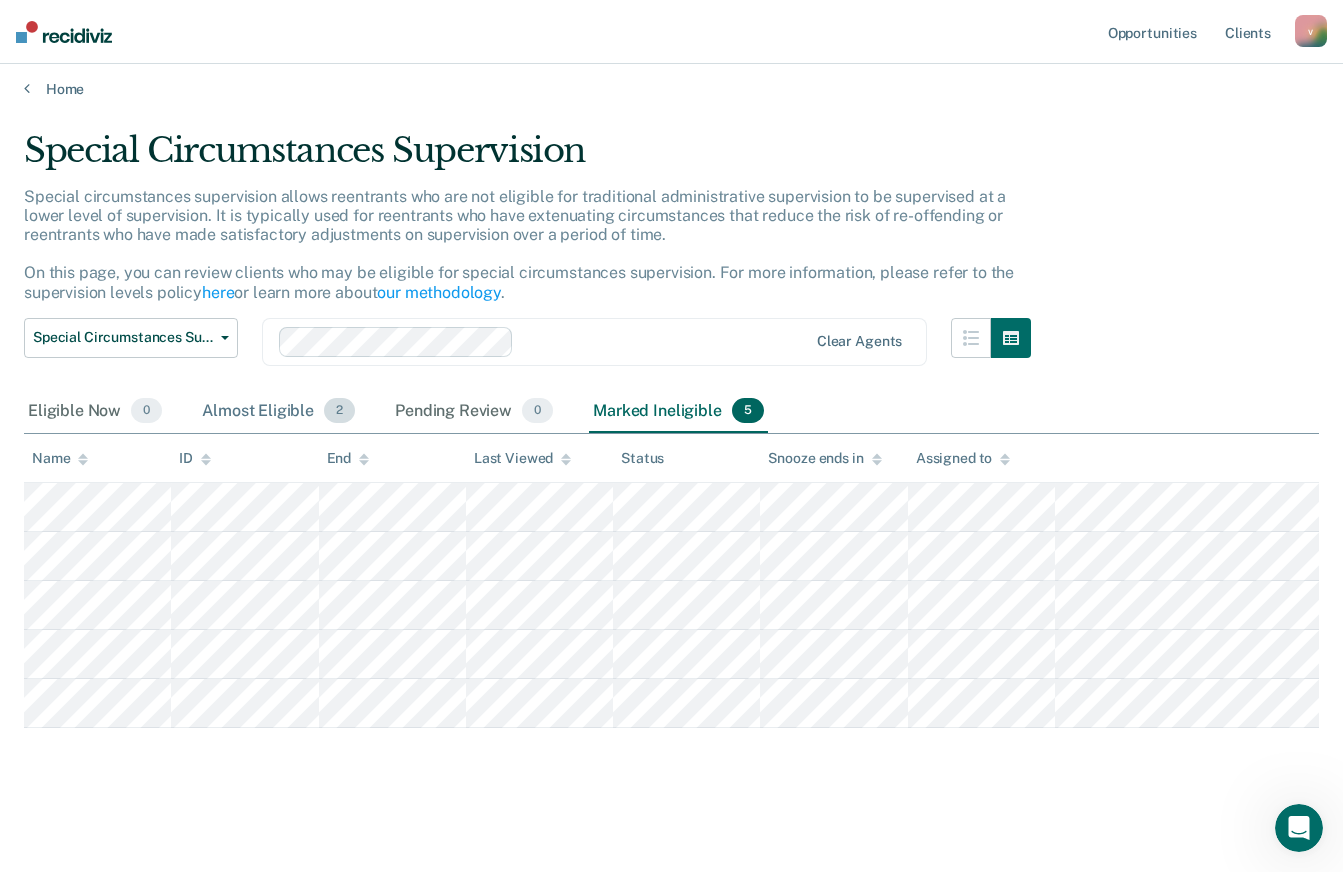 click on "Almost Eligible 2" at bounding box center (278, 412) 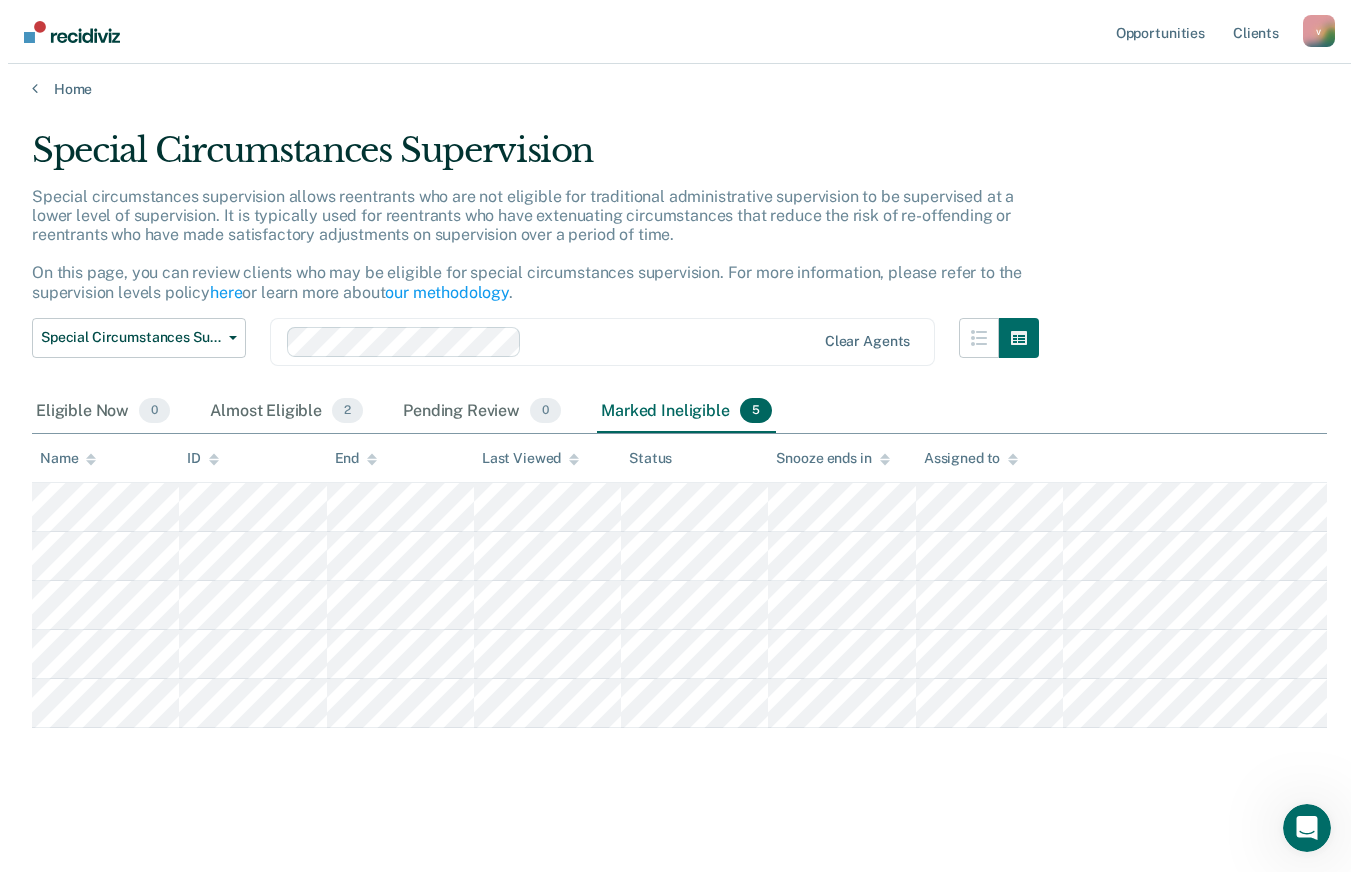 scroll, scrollTop: 0, scrollLeft: 0, axis: both 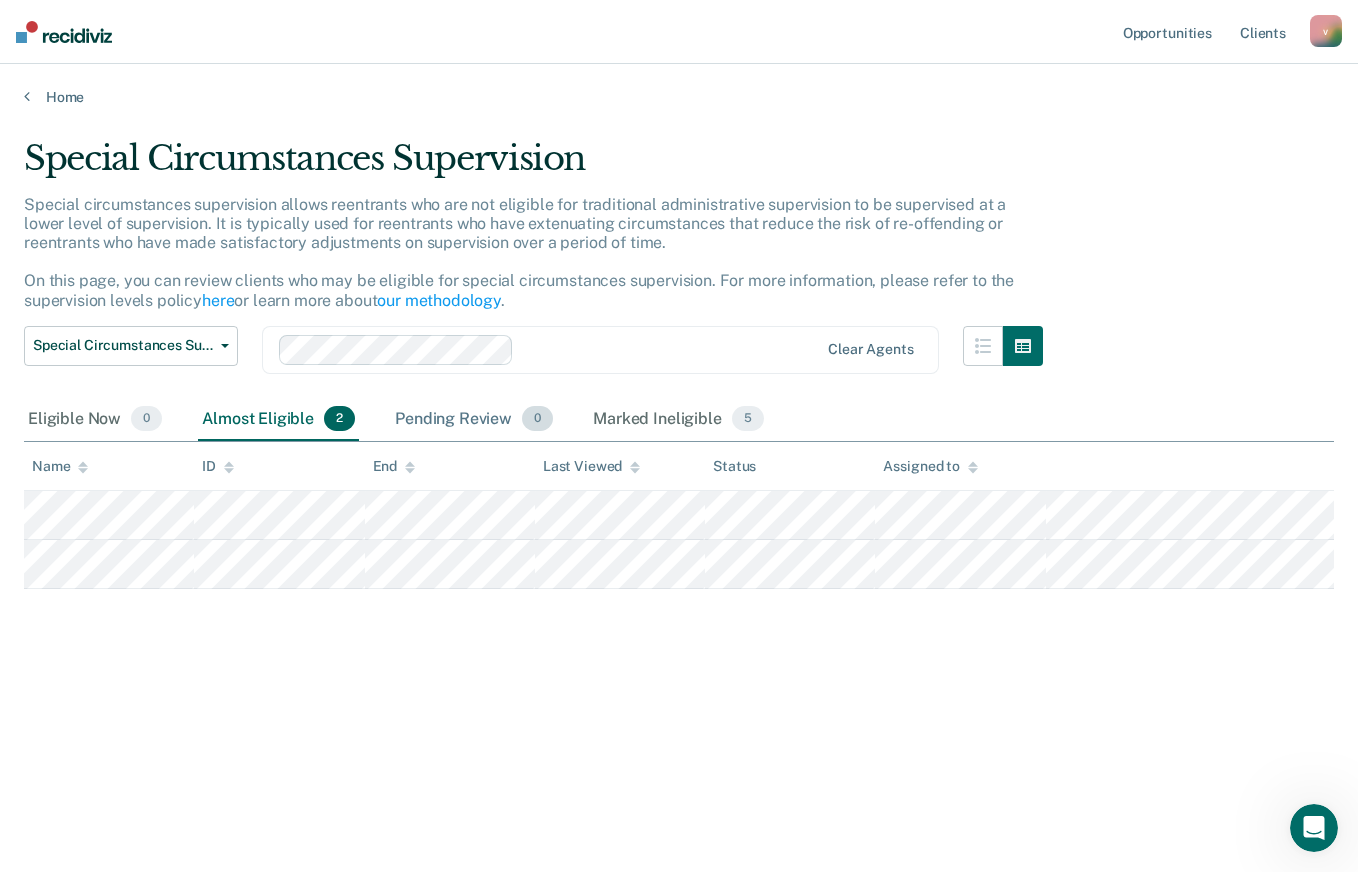 click on "Pending Review 0" at bounding box center (474, 420) 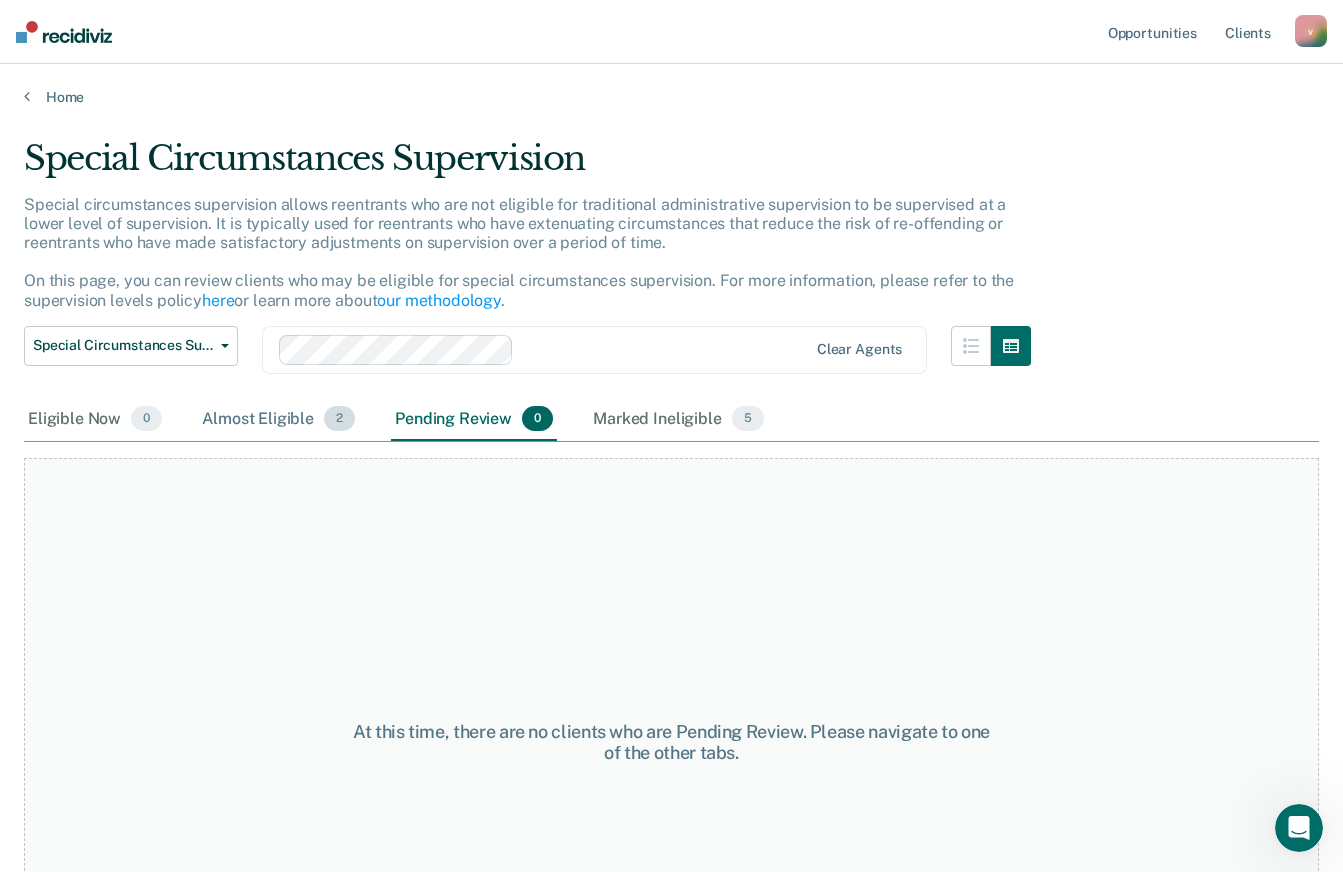 click on "Almost Eligible 2" at bounding box center (278, 420) 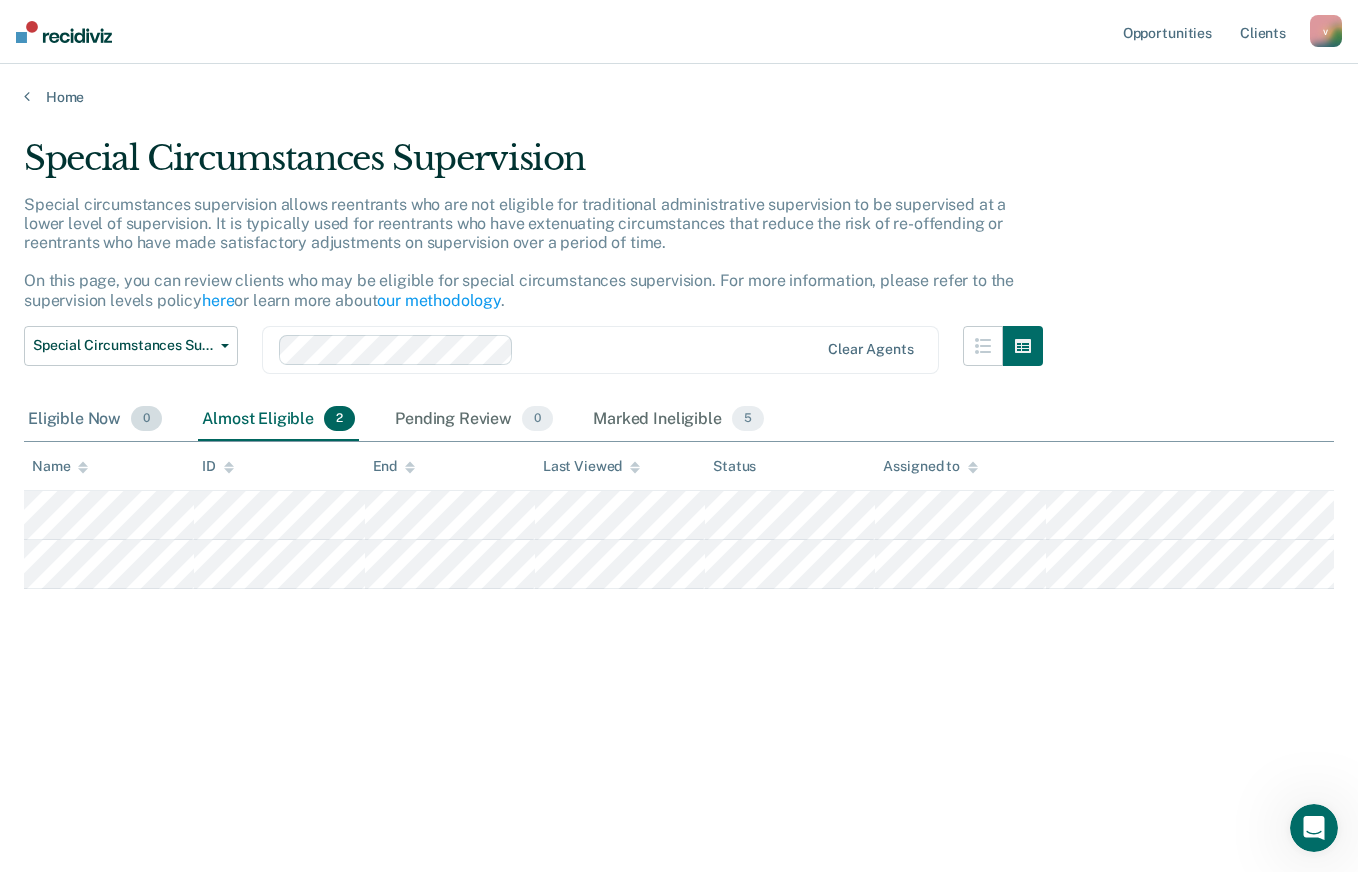 drag, startPoint x: 88, startPoint y: 427, endPoint x: 109, endPoint y: 434, distance: 22.135944 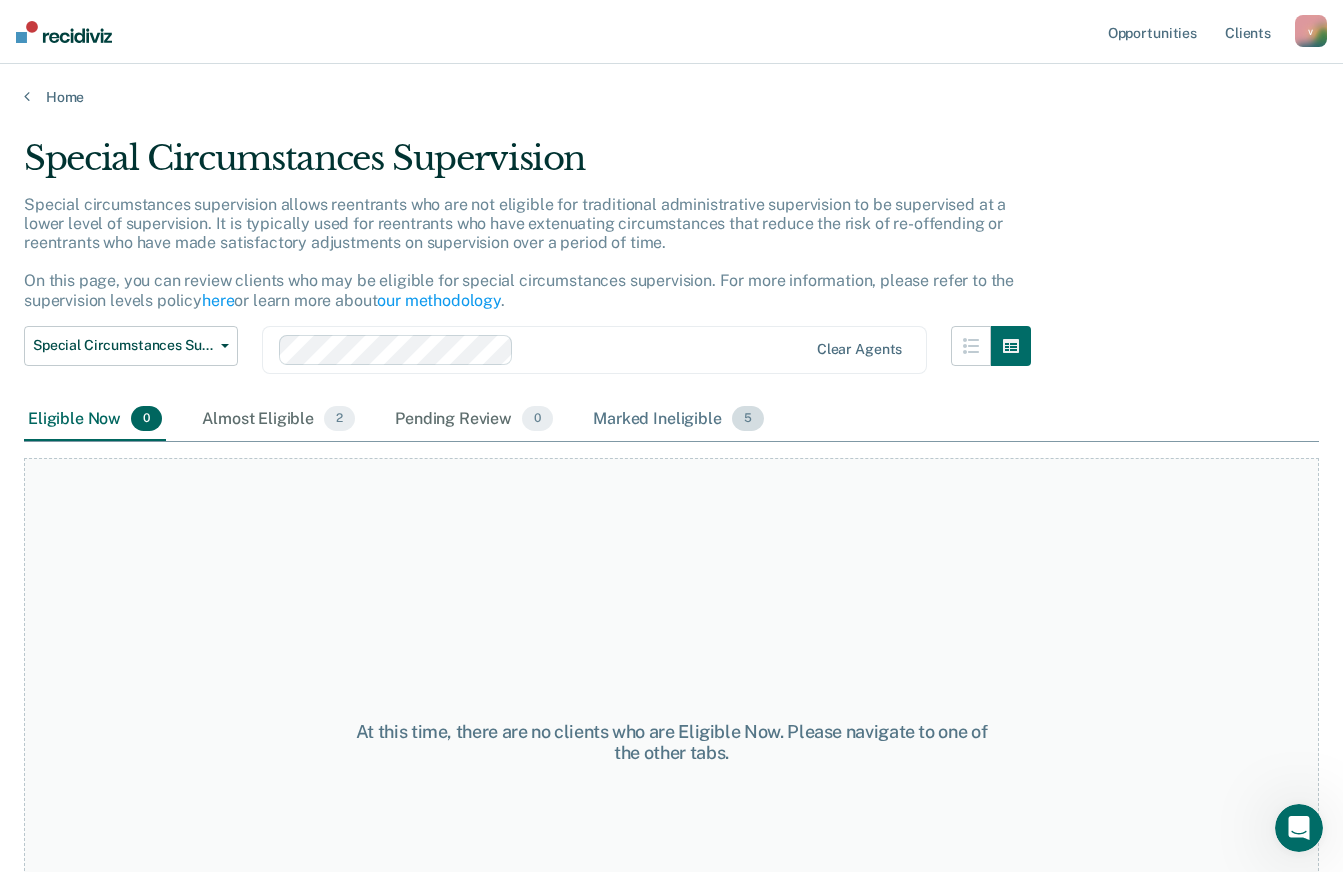 click on "Marked Ineligible 5" at bounding box center [678, 420] 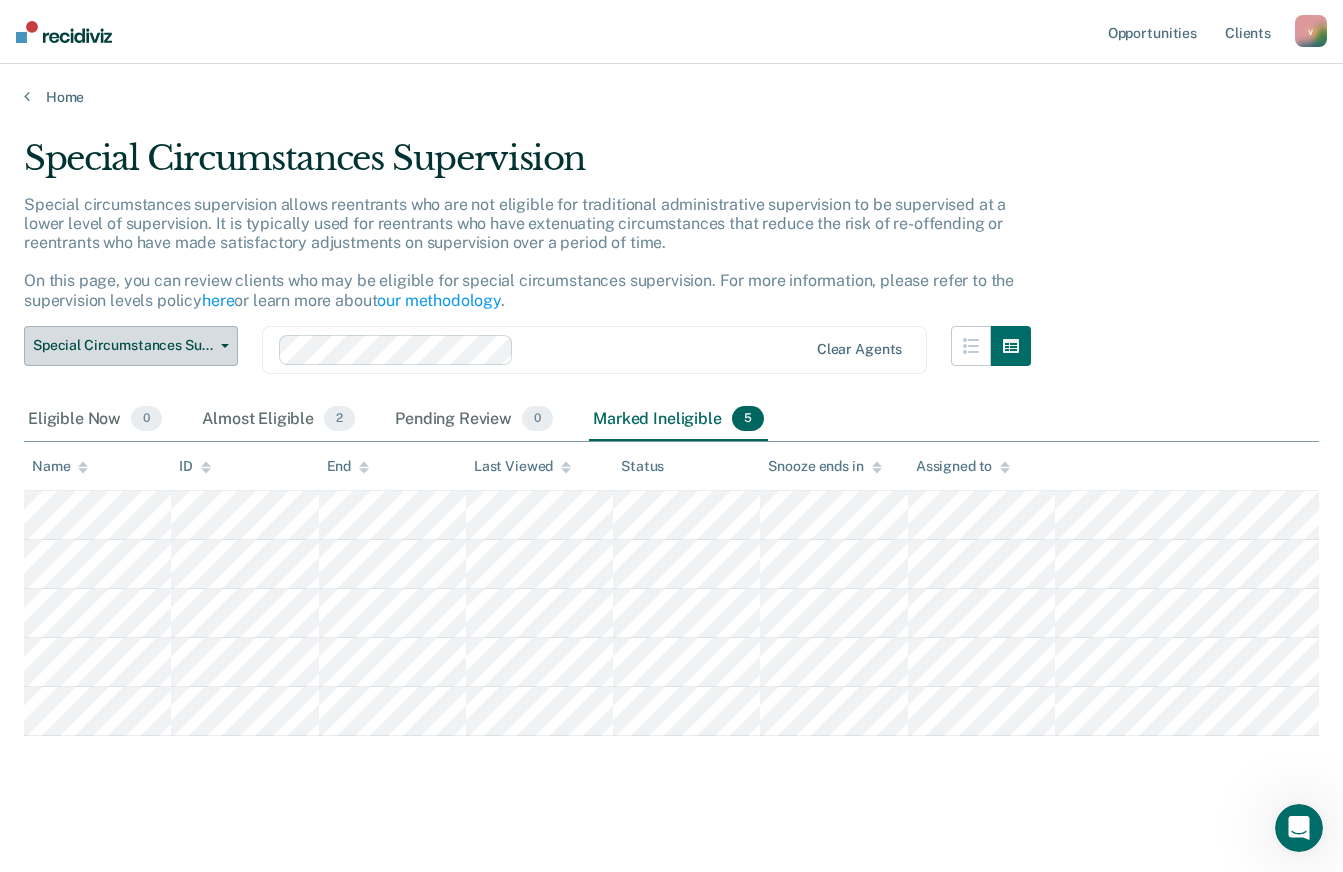 click on "Special Circumstances Supervision" at bounding box center (131, 346) 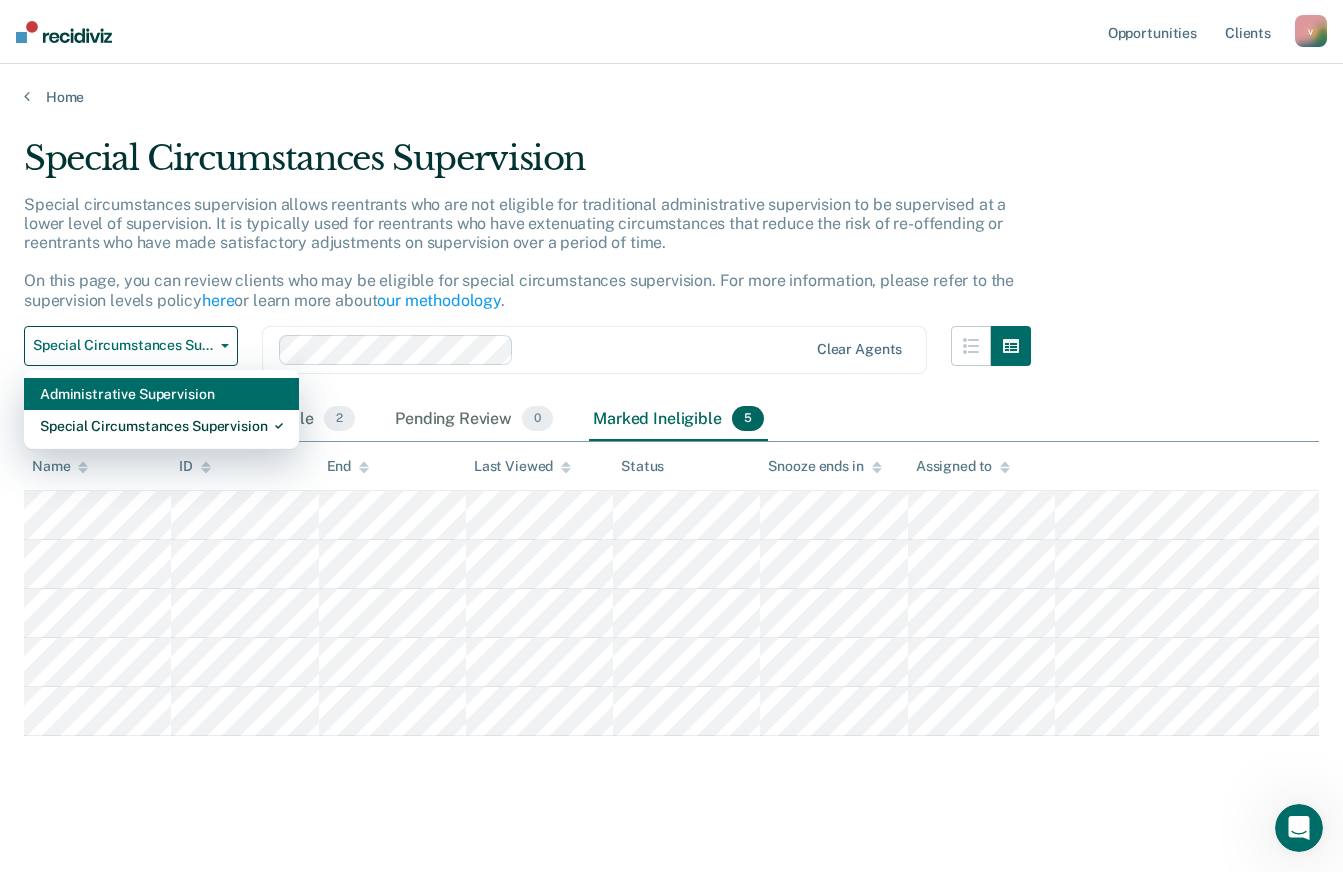 click on "Administrative Supervision" at bounding box center (161, 394) 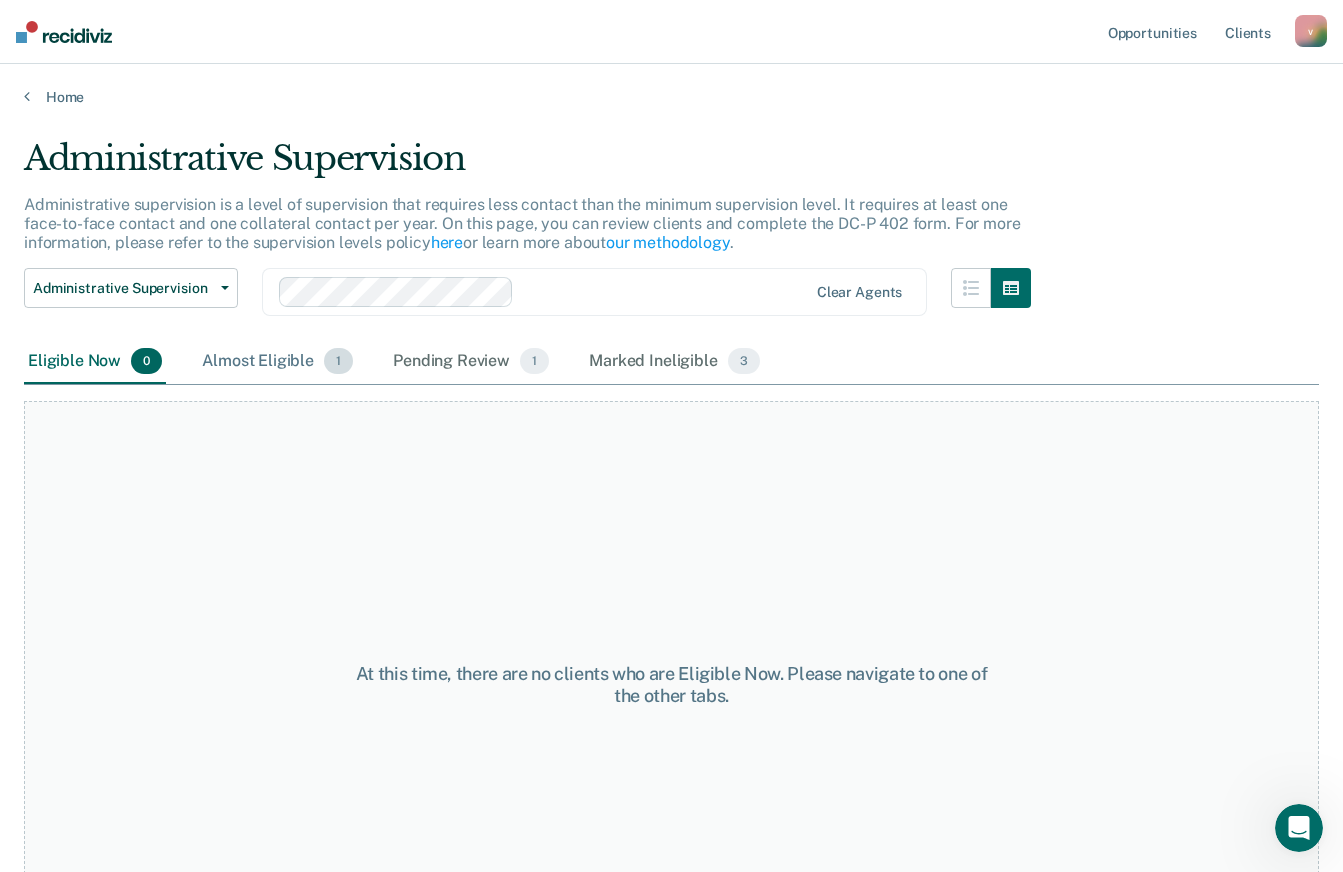 click on "Almost Eligible 1" at bounding box center (277, 362) 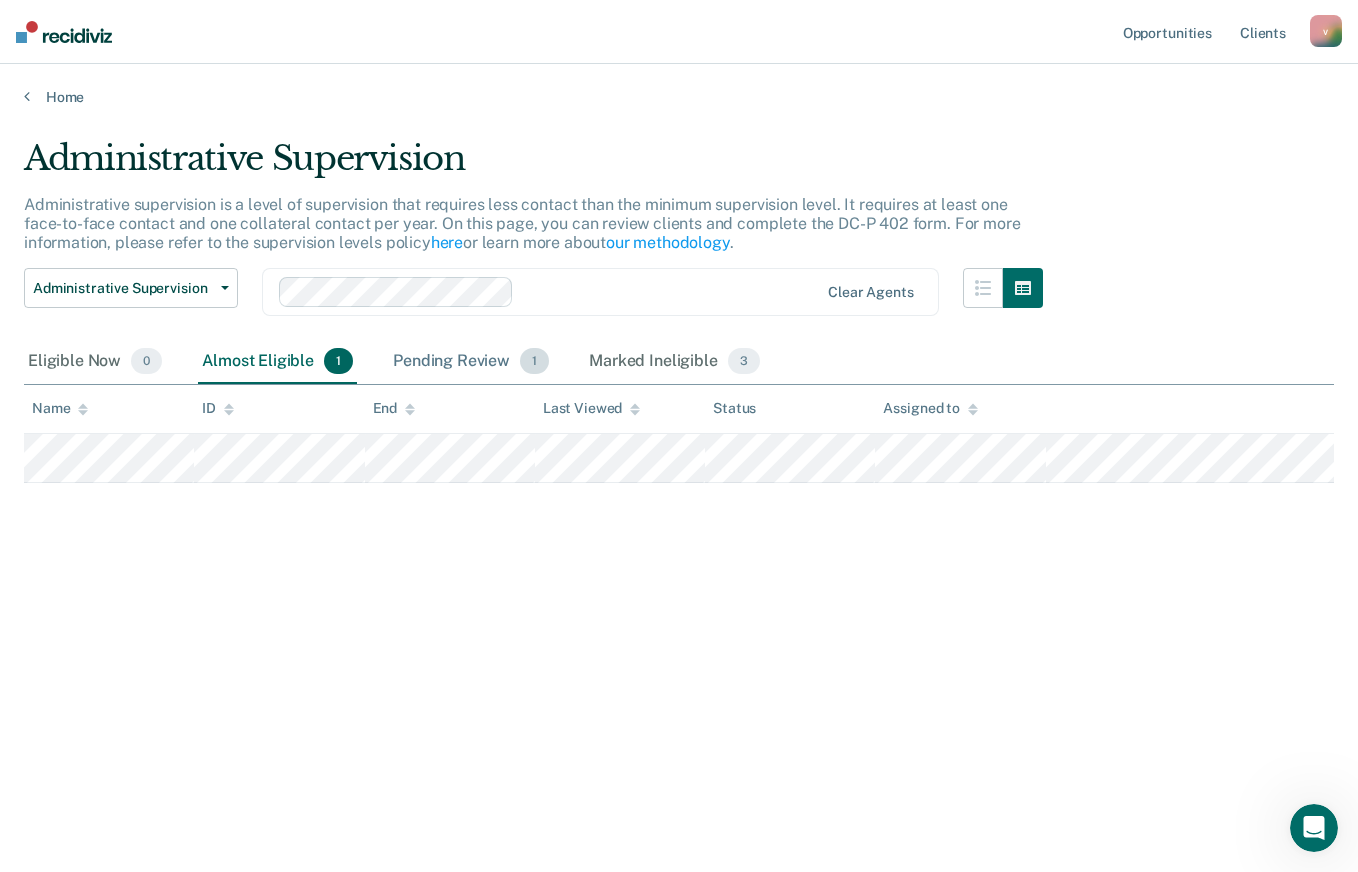 click on "Pending Review 1" at bounding box center (471, 362) 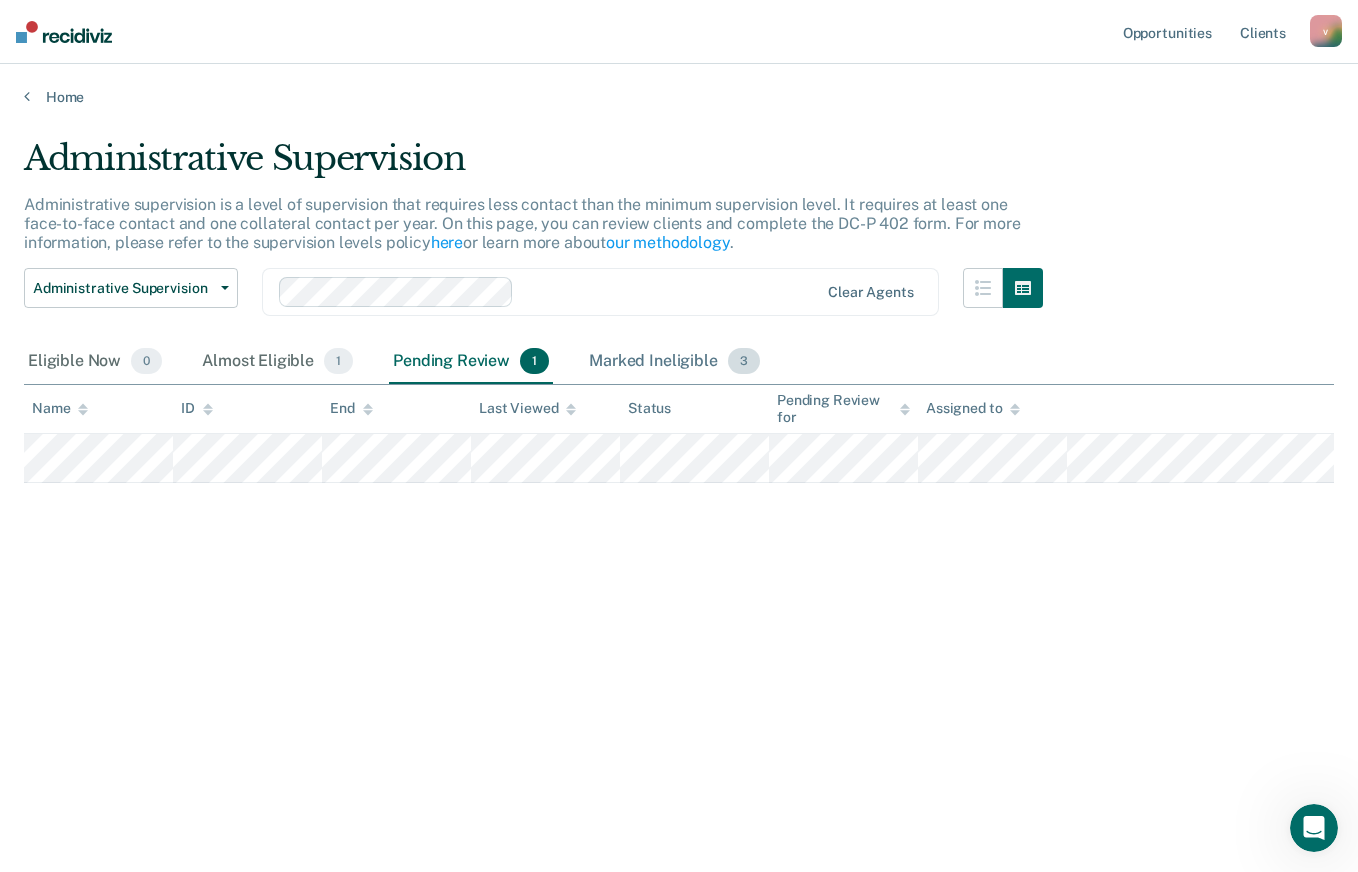 click on "Marked Ineligible 3" at bounding box center [674, 362] 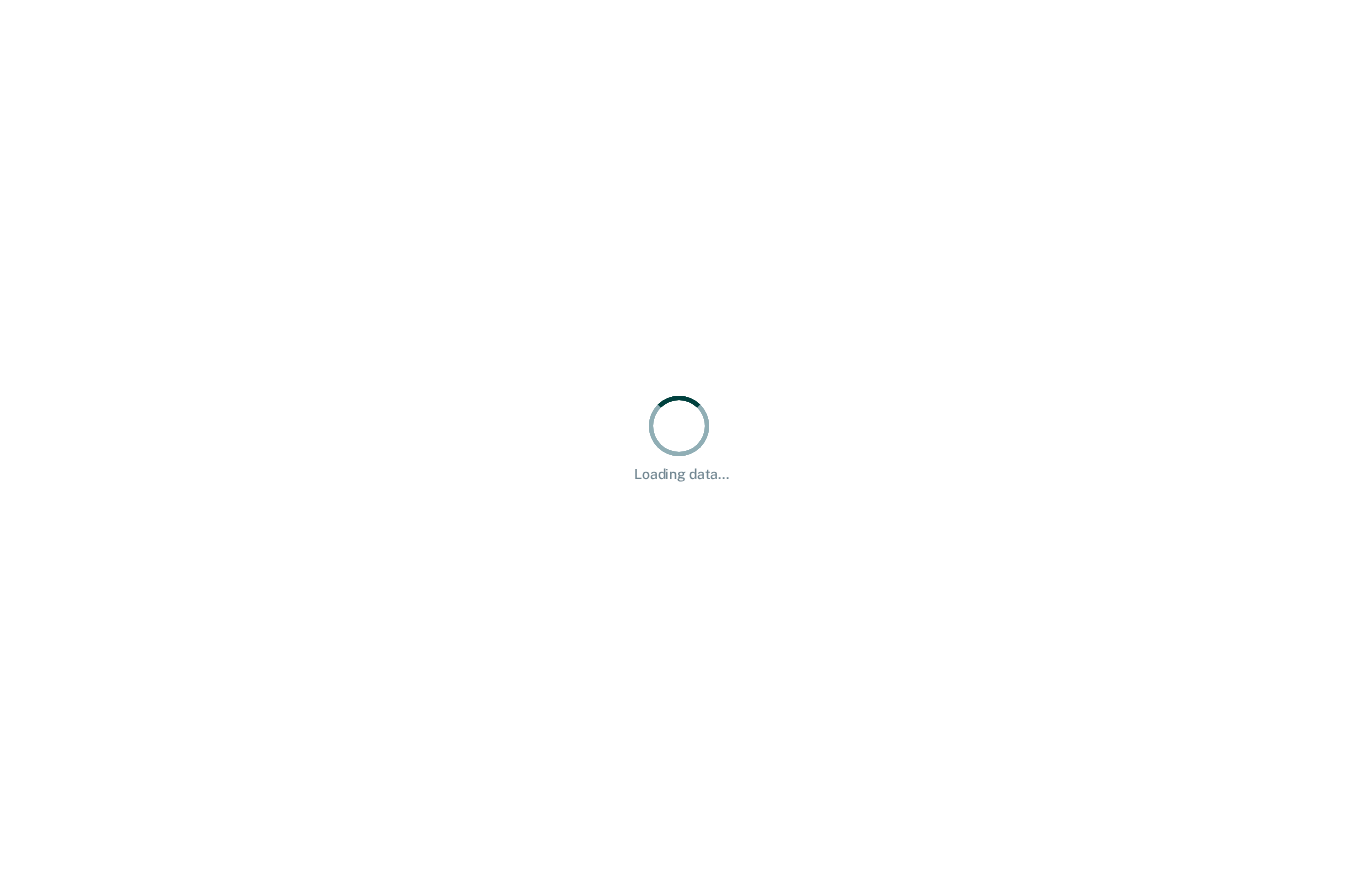 scroll, scrollTop: 0, scrollLeft: 0, axis: both 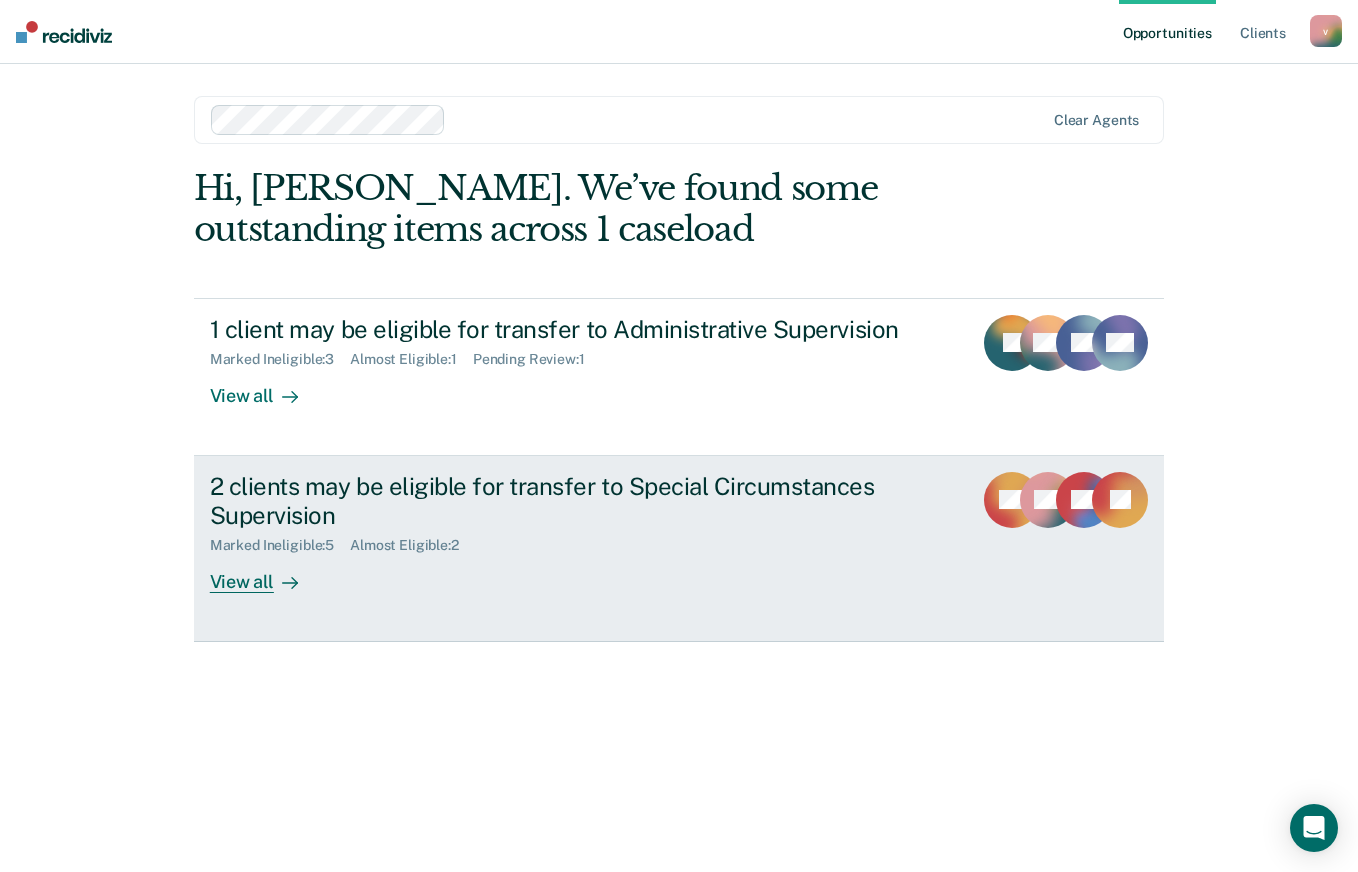 click on "2 clients may be eligible for transfer to Special Circumstances Supervision" at bounding box center [561, 501] 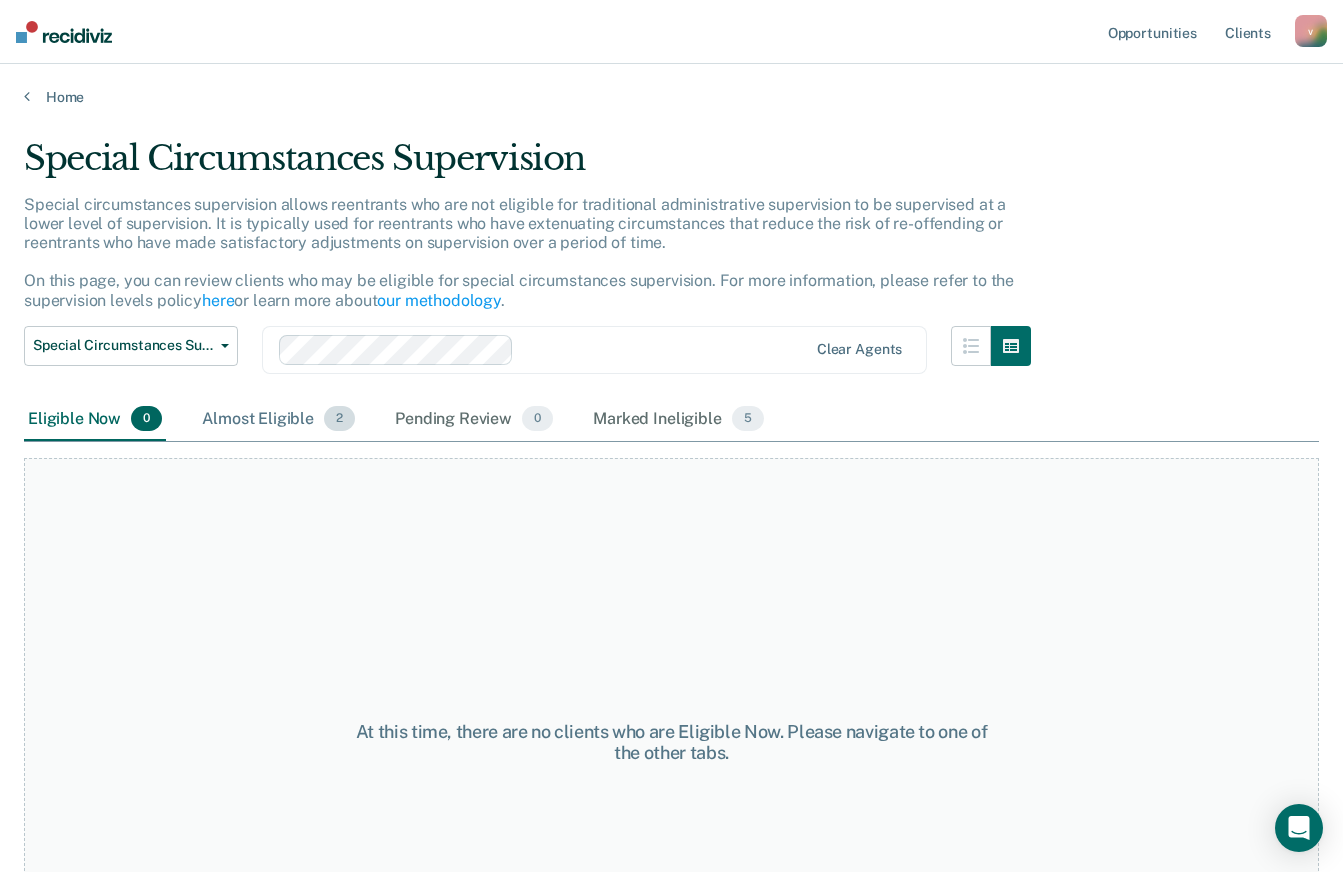 click on "Almost Eligible 2" at bounding box center (278, 420) 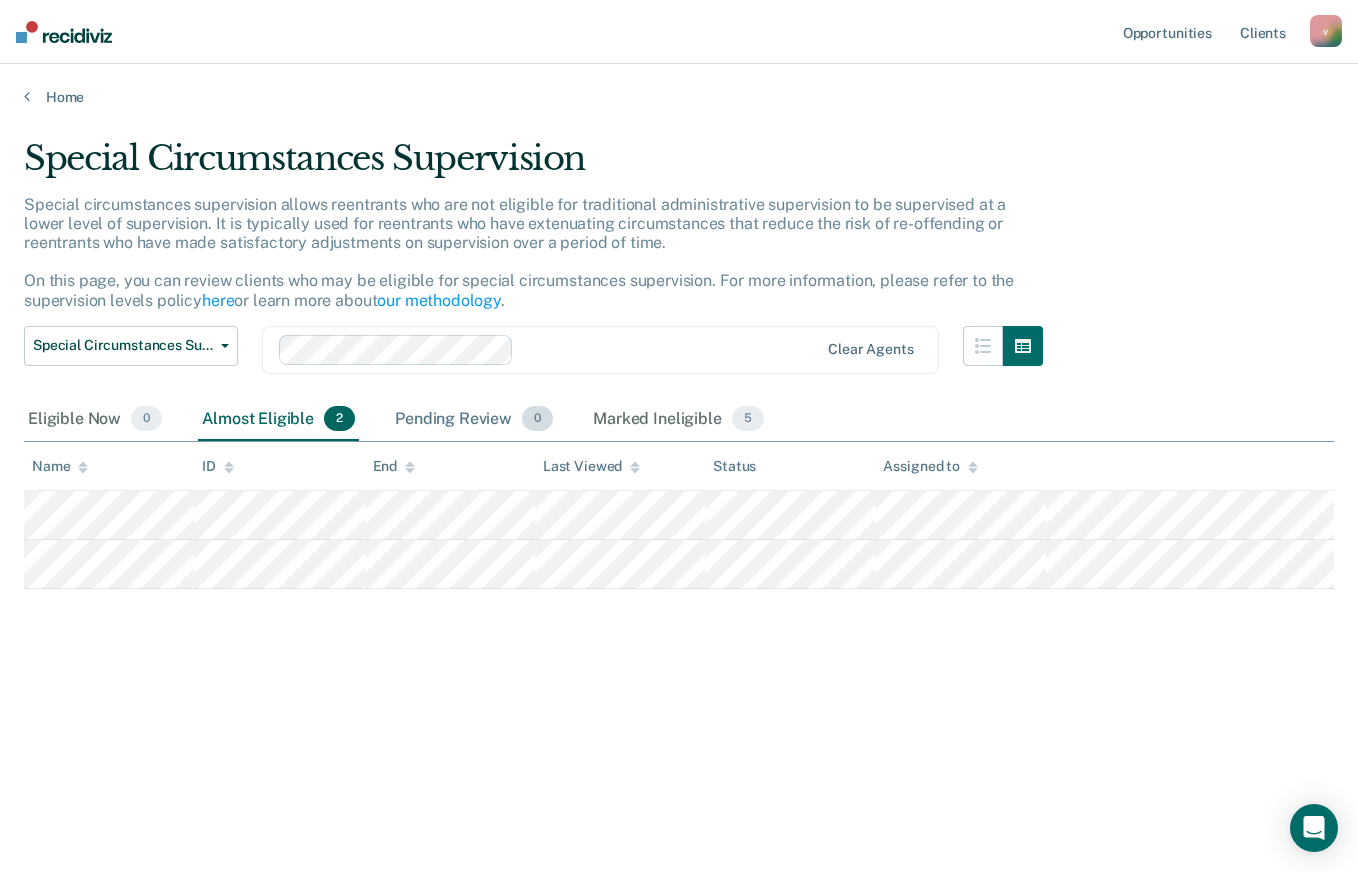 click on "Pending Review 0" at bounding box center (474, 420) 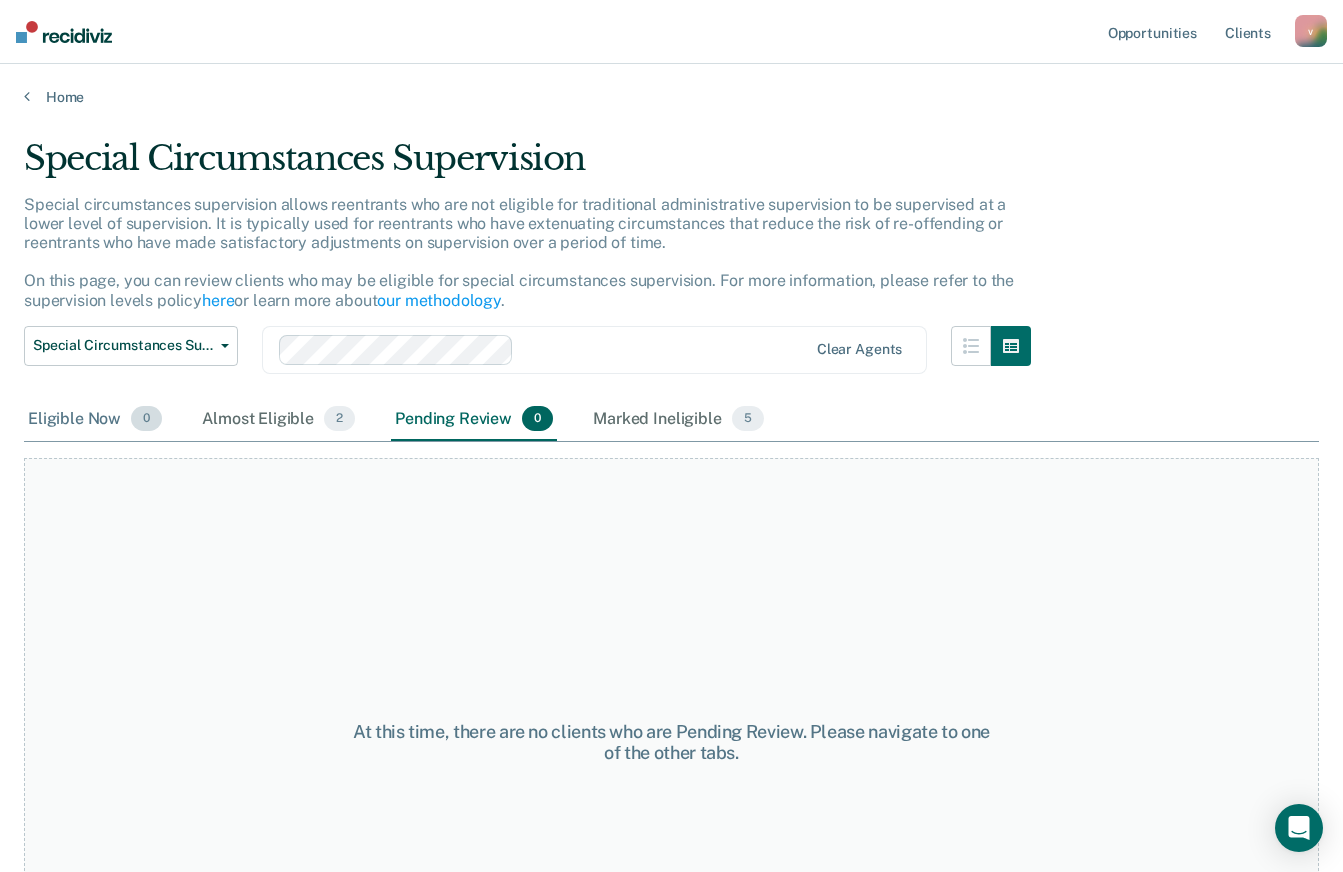 click on "Eligible Now 0" at bounding box center (95, 420) 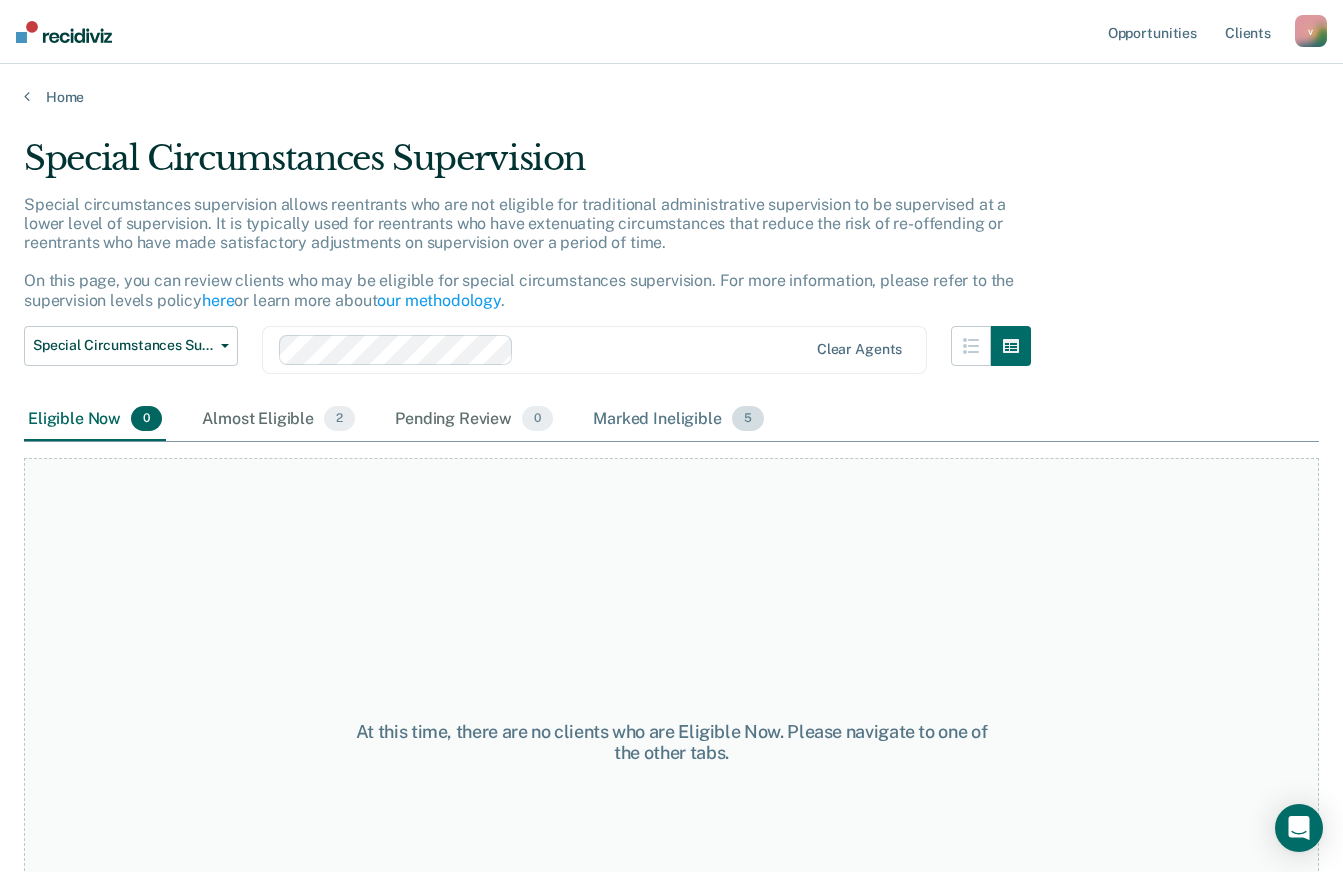 click on "Marked Ineligible 5" at bounding box center (678, 420) 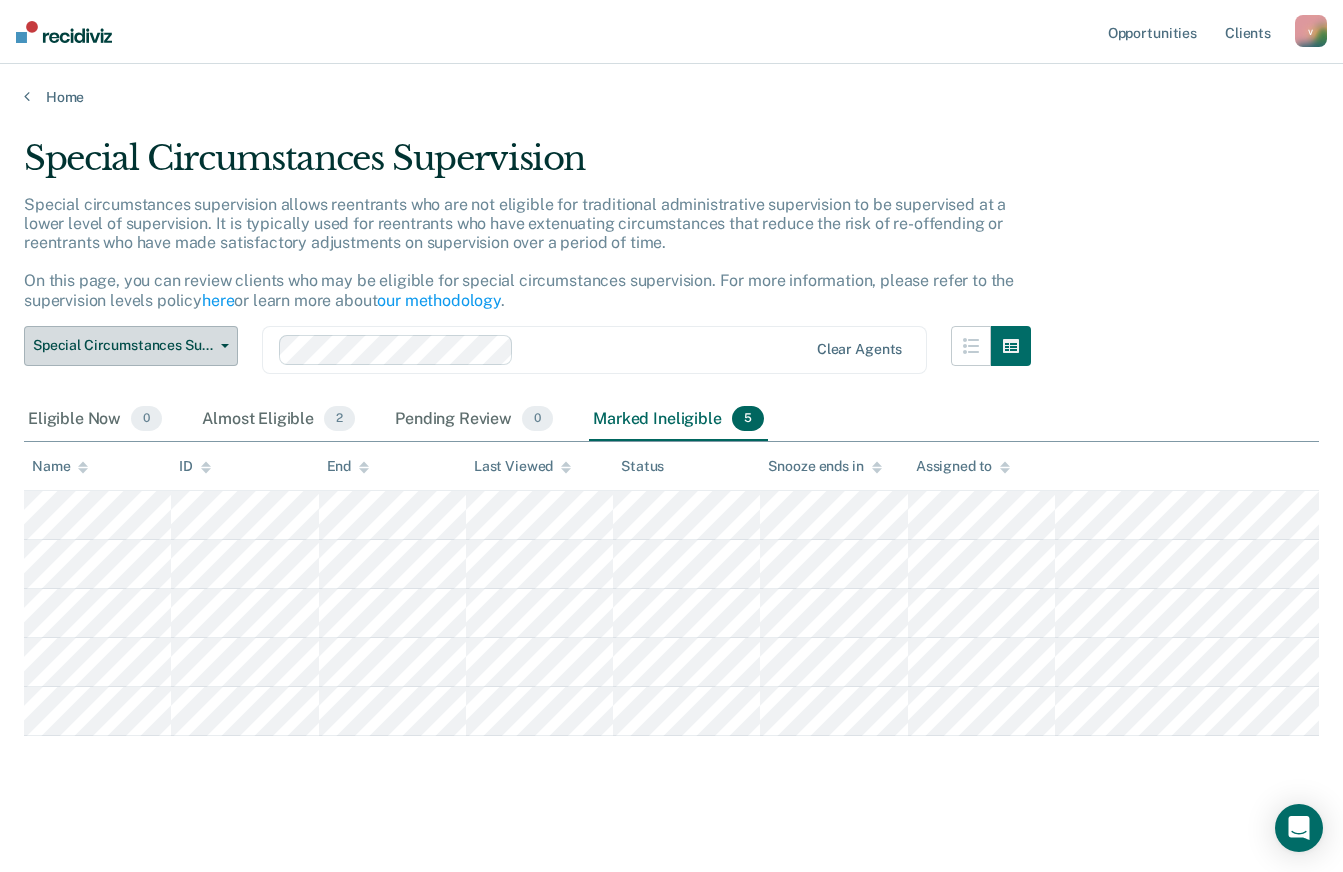 click 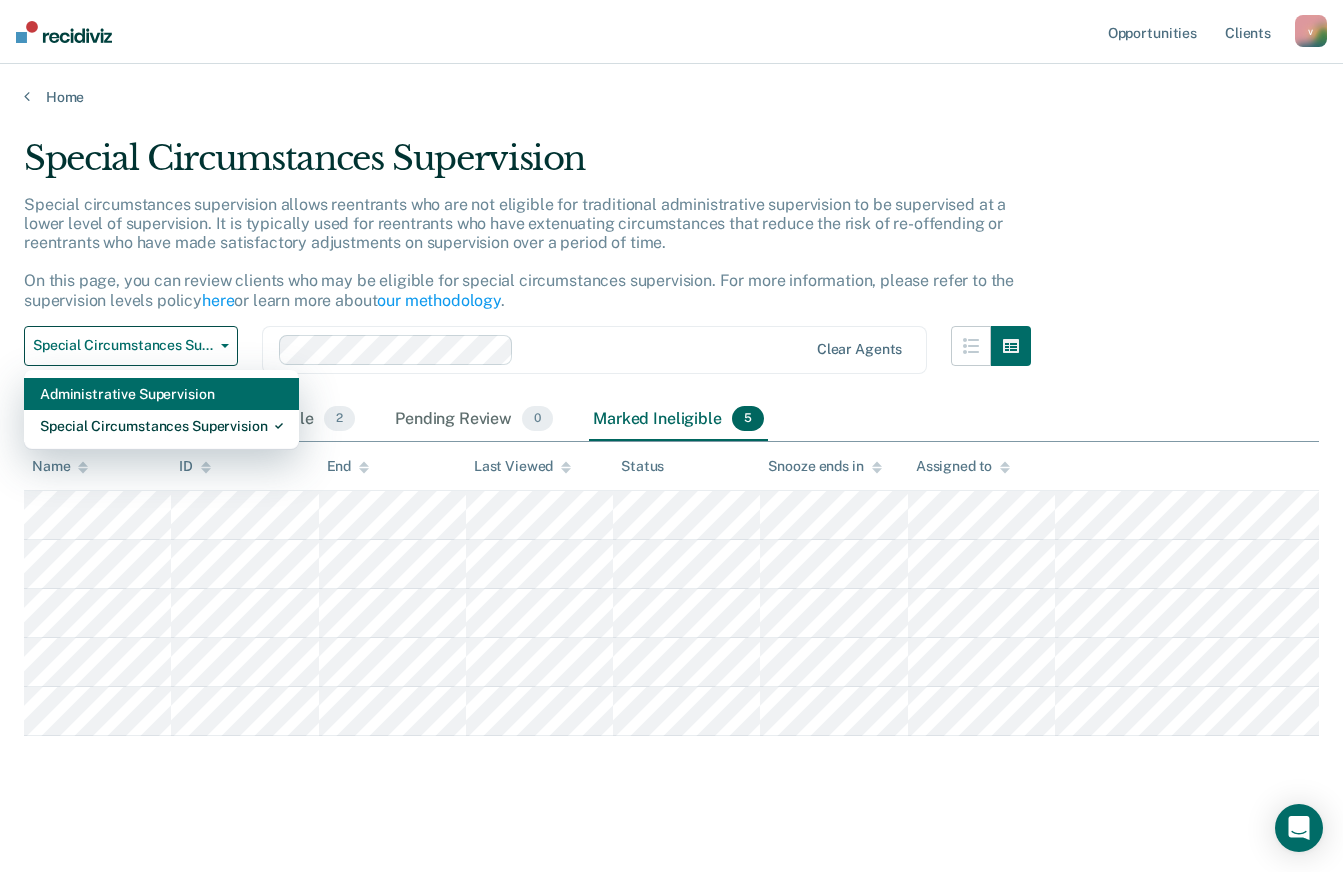 click on "Administrative Supervision" at bounding box center [161, 394] 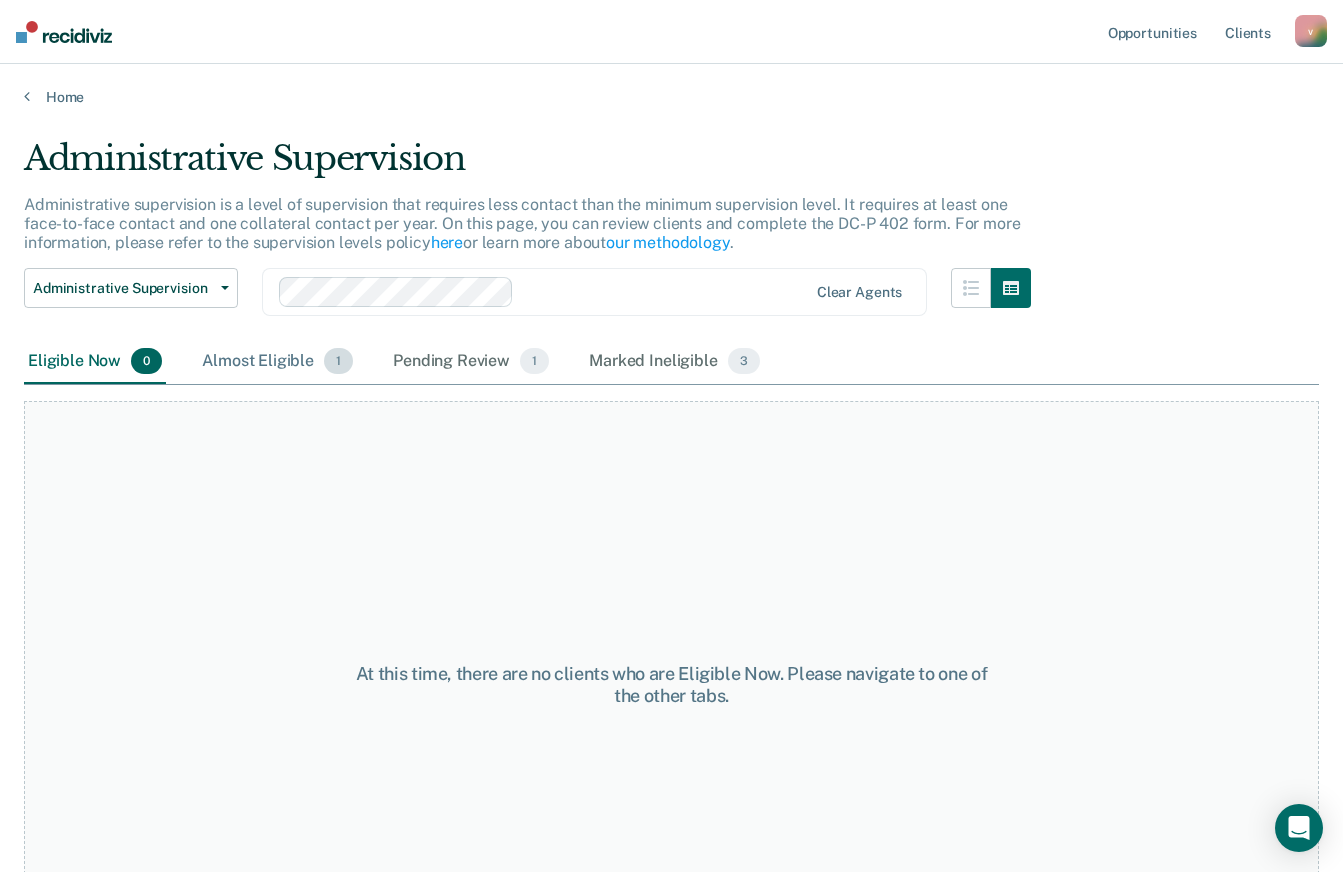 click on "Almost Eligible 1" at bounding box center [277, 362] 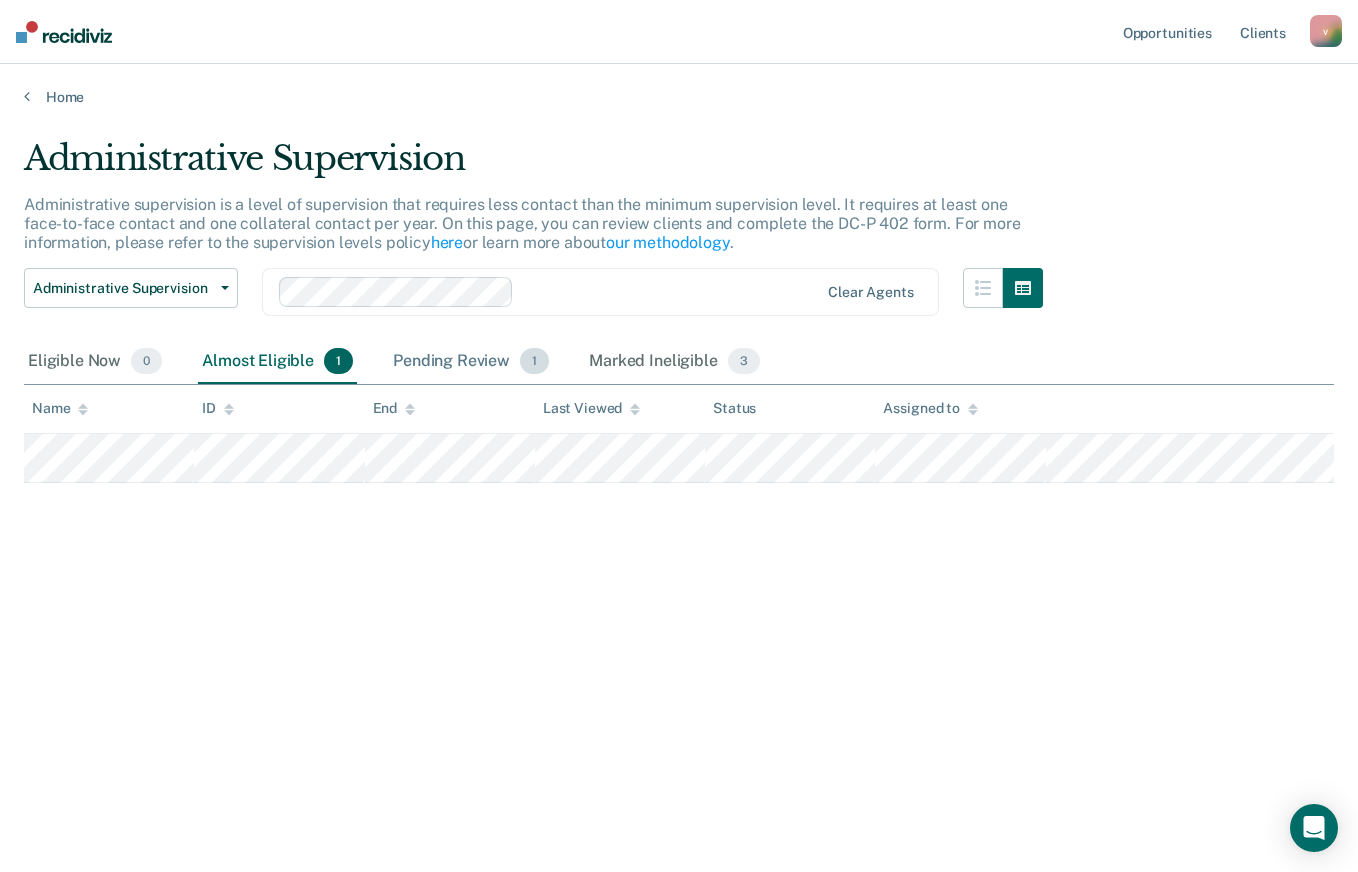 click on "Pending Review 1" at bounding box center [471, 362] 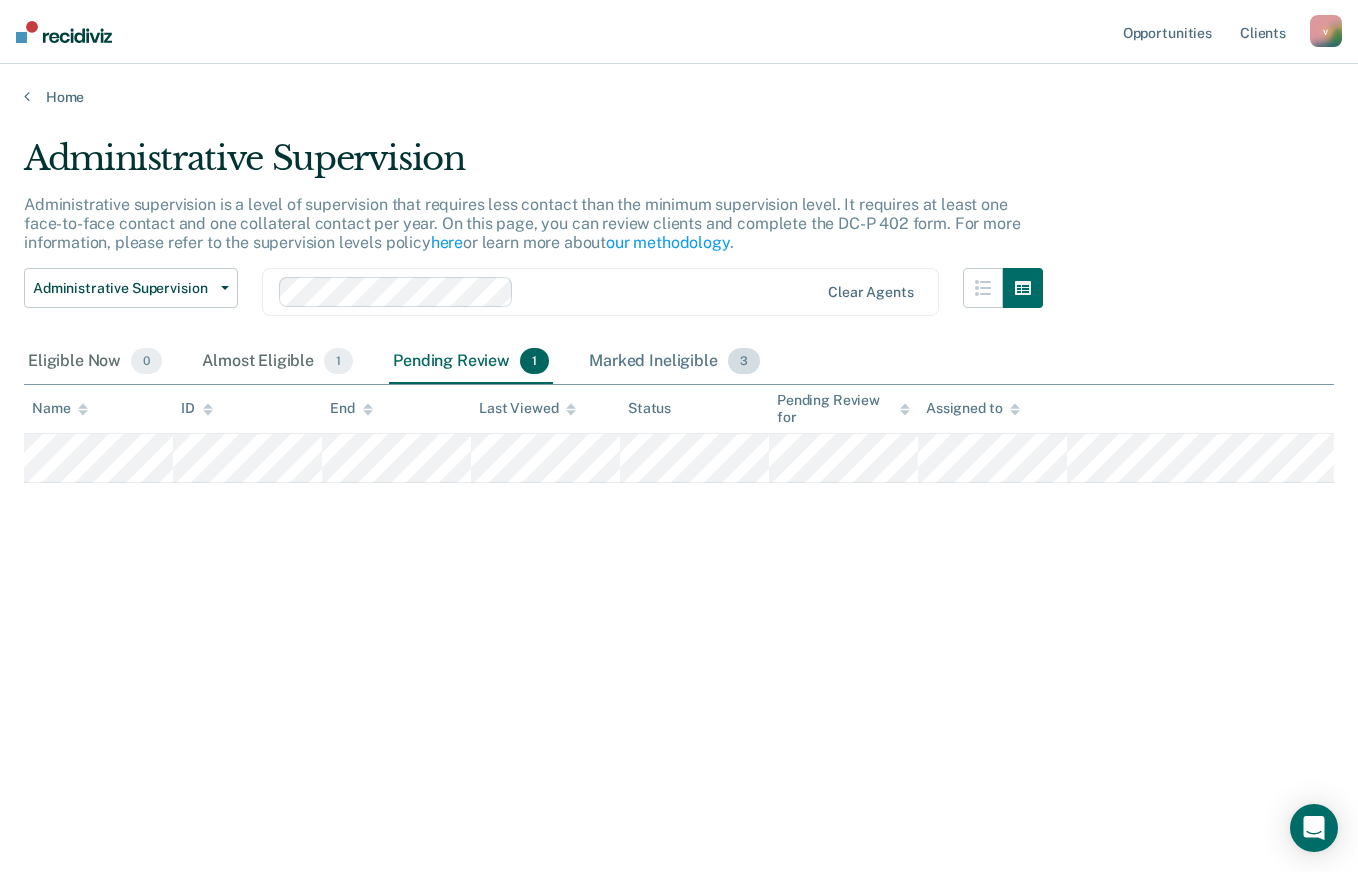 click on "Marked Ineligible 3" at bounding box center (674, 362) 